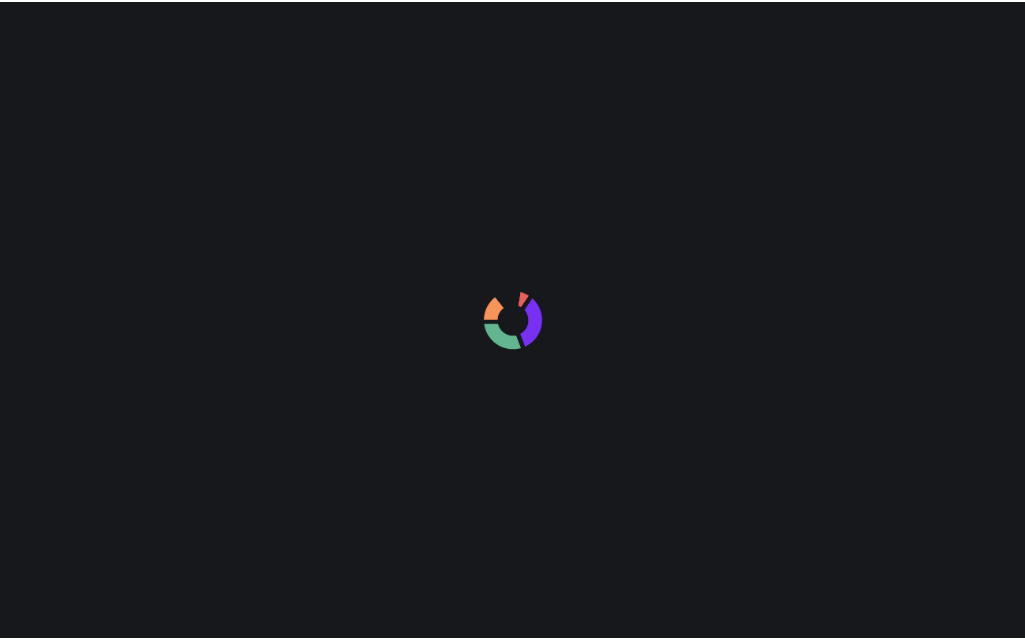 scroll, scrollTop: 0, scrollLeft: 0, axis: both 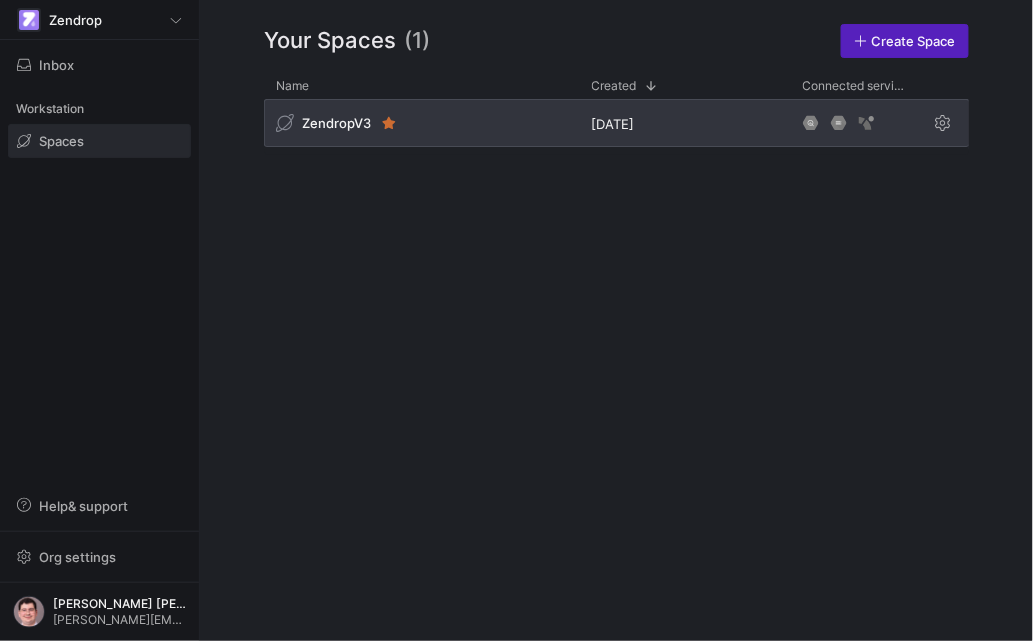 click on "ZendropV3" 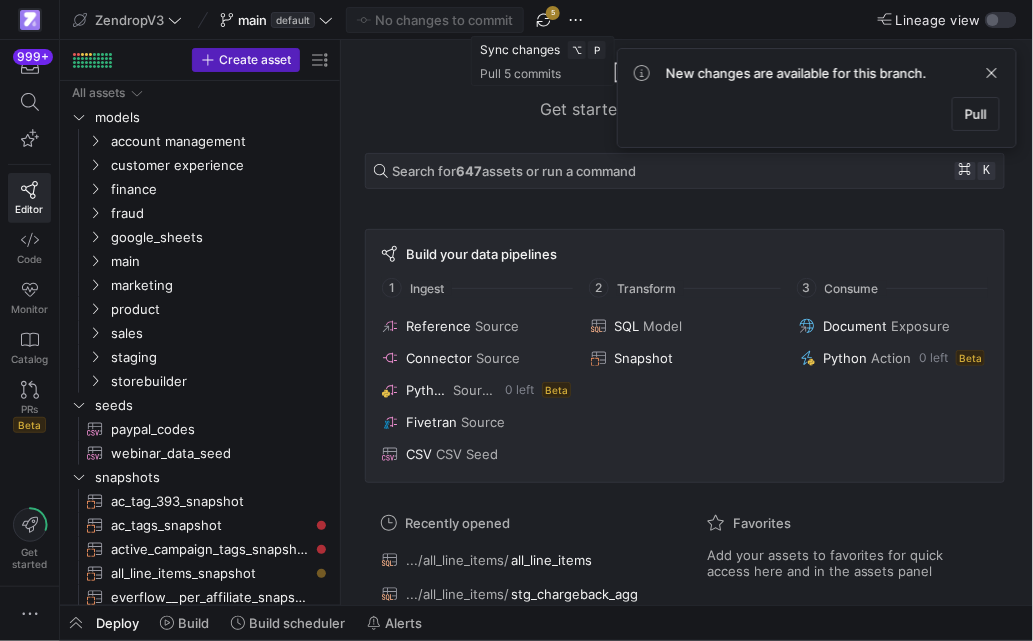click 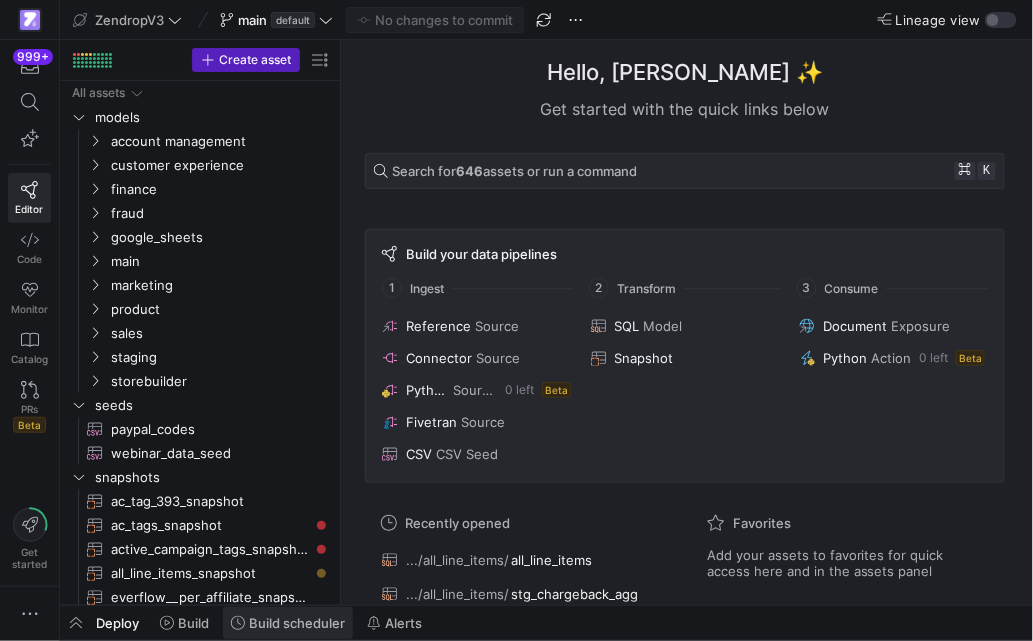 click on "Build scheduler" 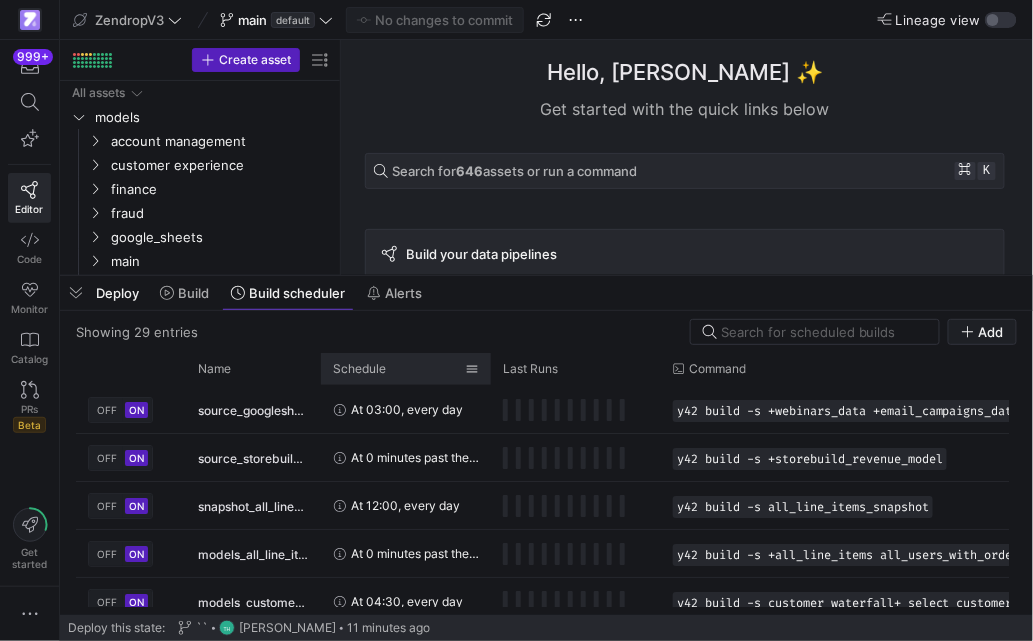 click on "Schedule" 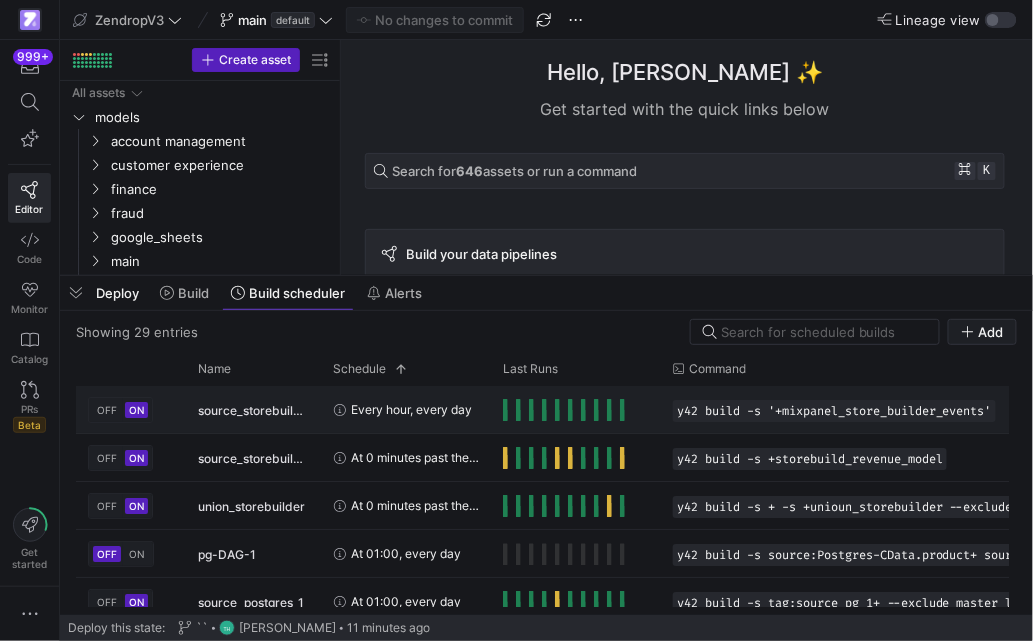 click on "Every hour, every day" 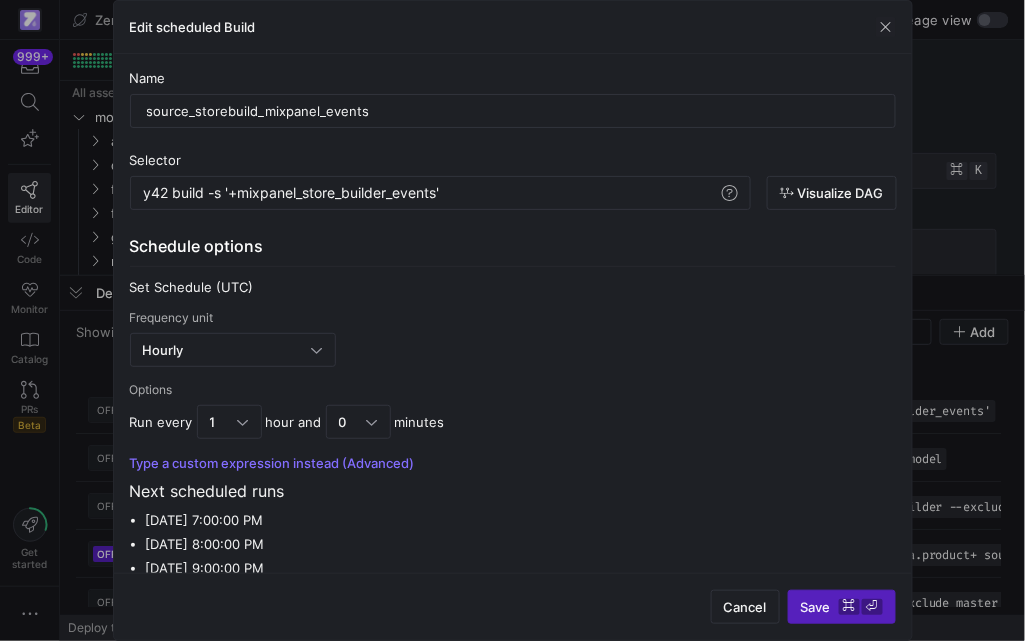 type 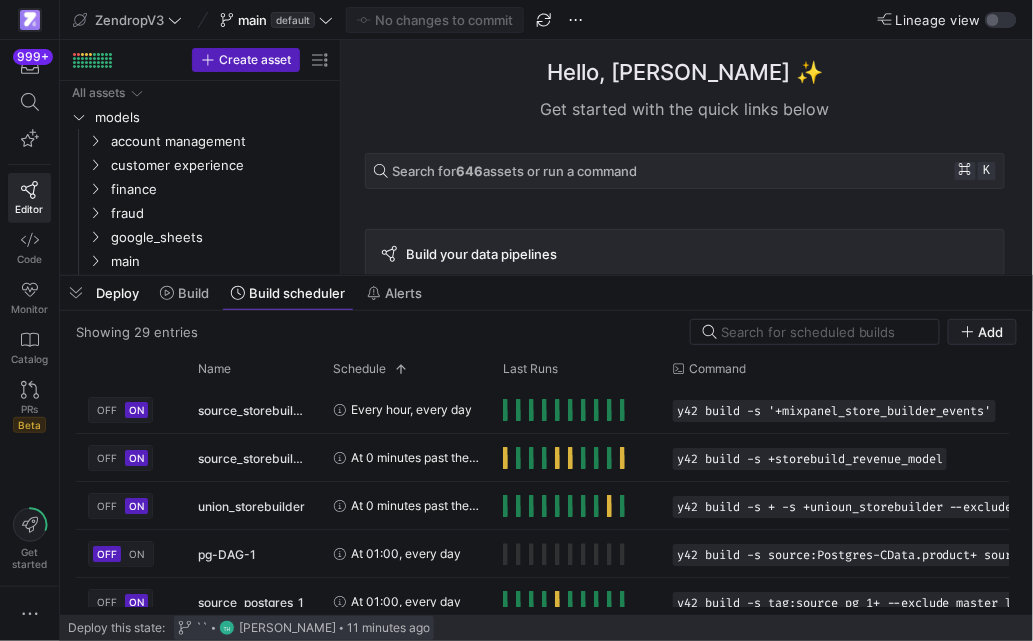 click 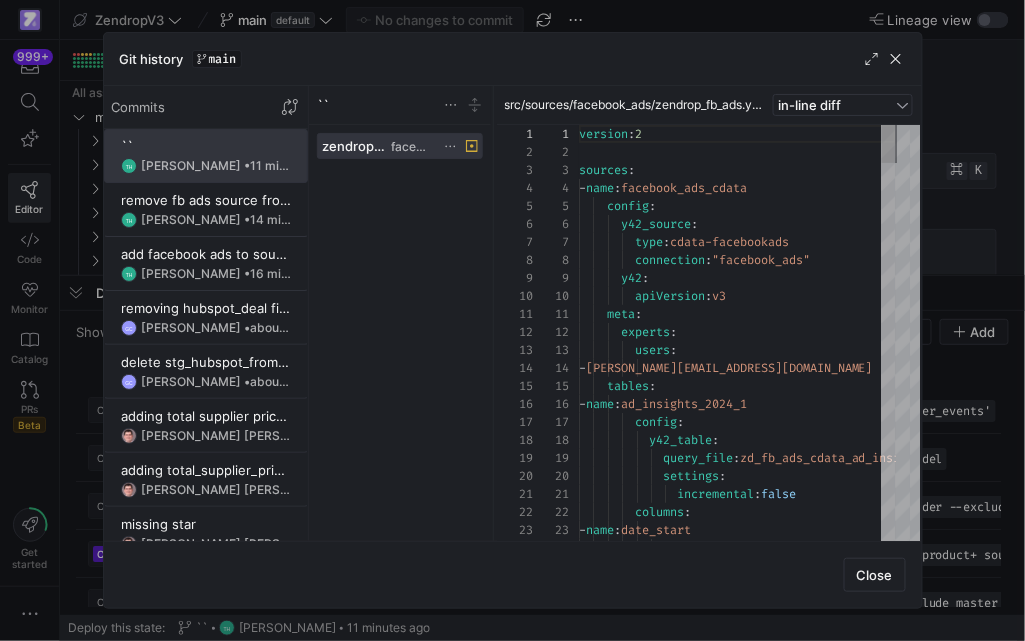 scroll, scrollTop: 180, scrollLeft: 0, axis: vertical 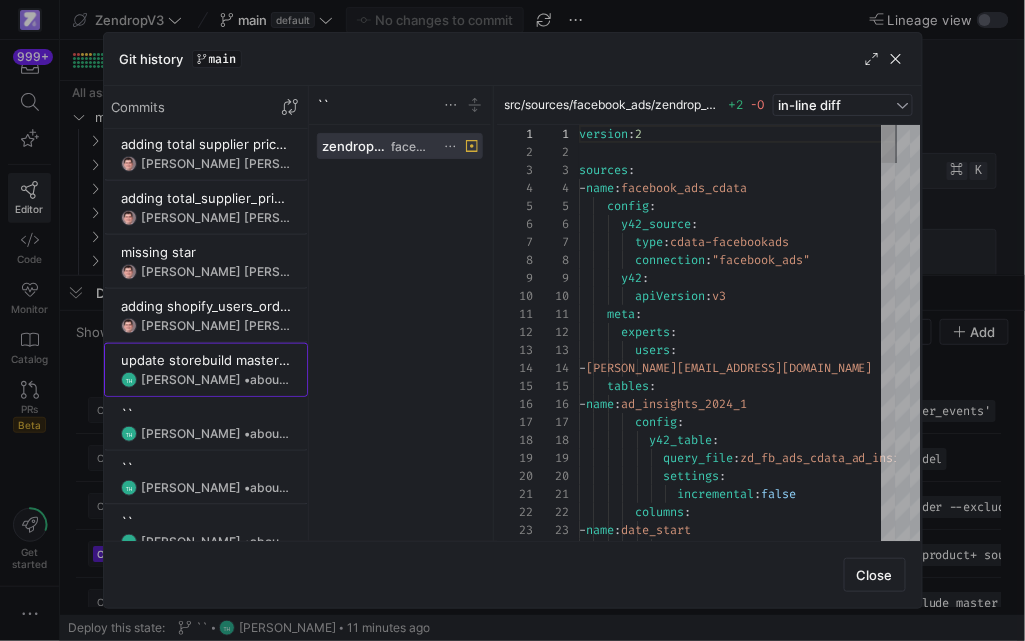 click on "[PERSON_NAME] •  about 6 hours ago" at bounding box center (216, 380) 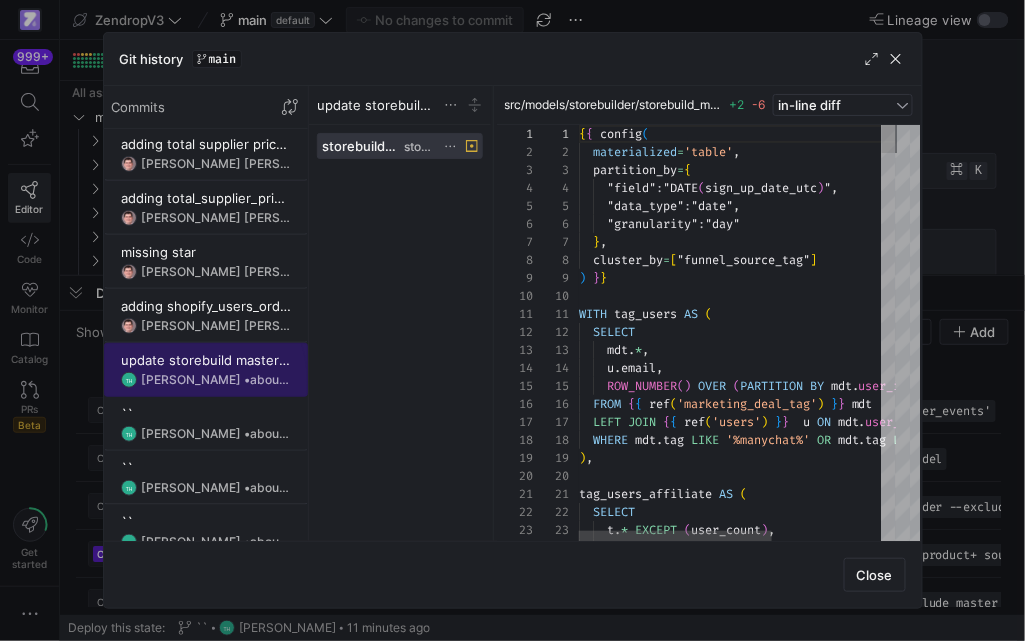 scroll, scrollTop: 180, scrollLeft: 0, axis: vertical 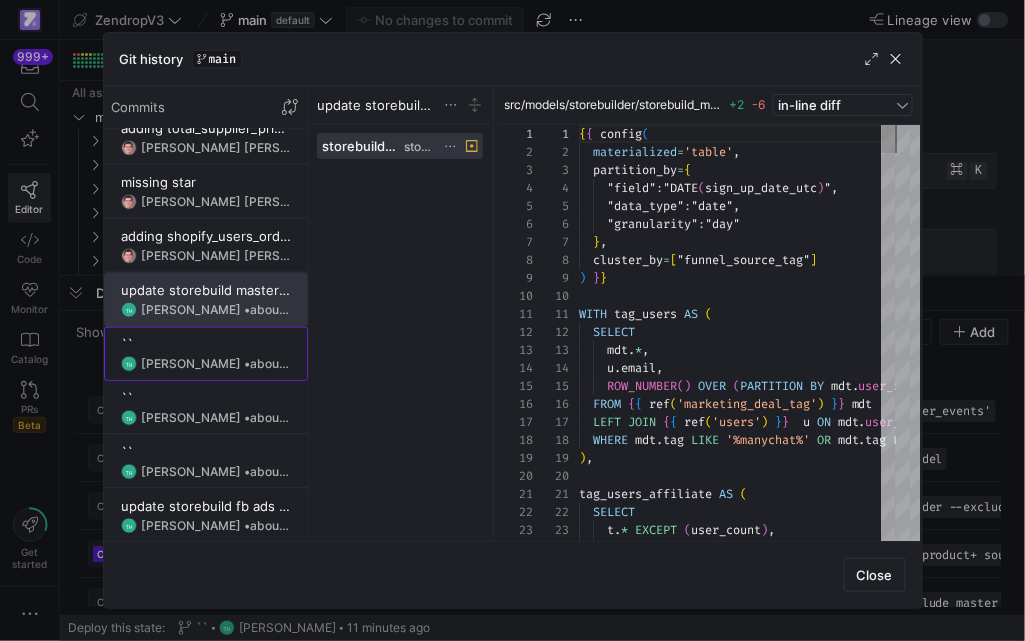 click on "``" at bounding box center (206, 344) 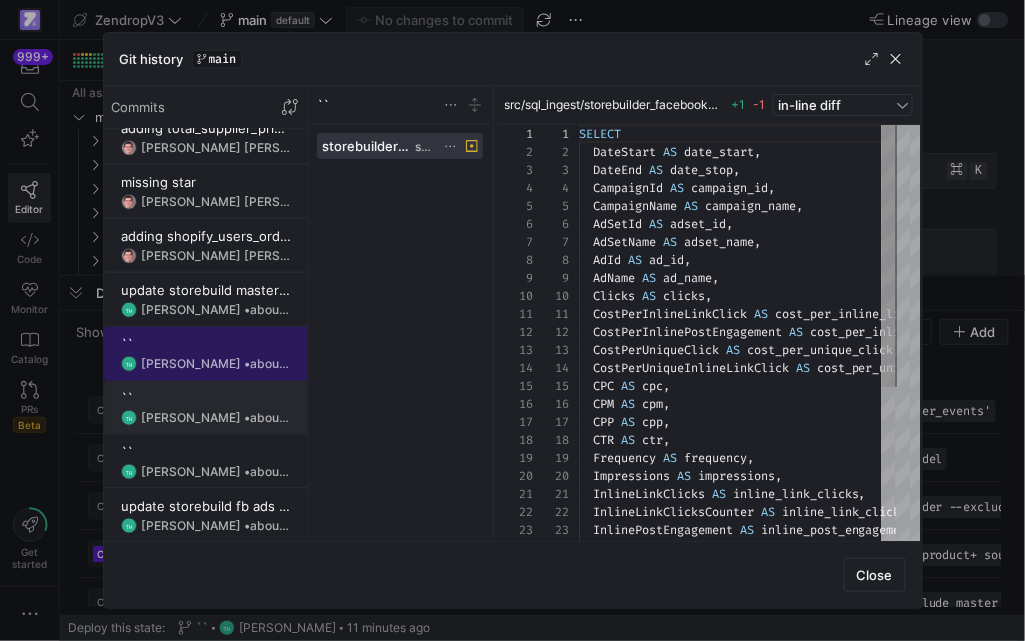 scroll, scrollTop: 180, scrollLeft: 0, axis: vertical 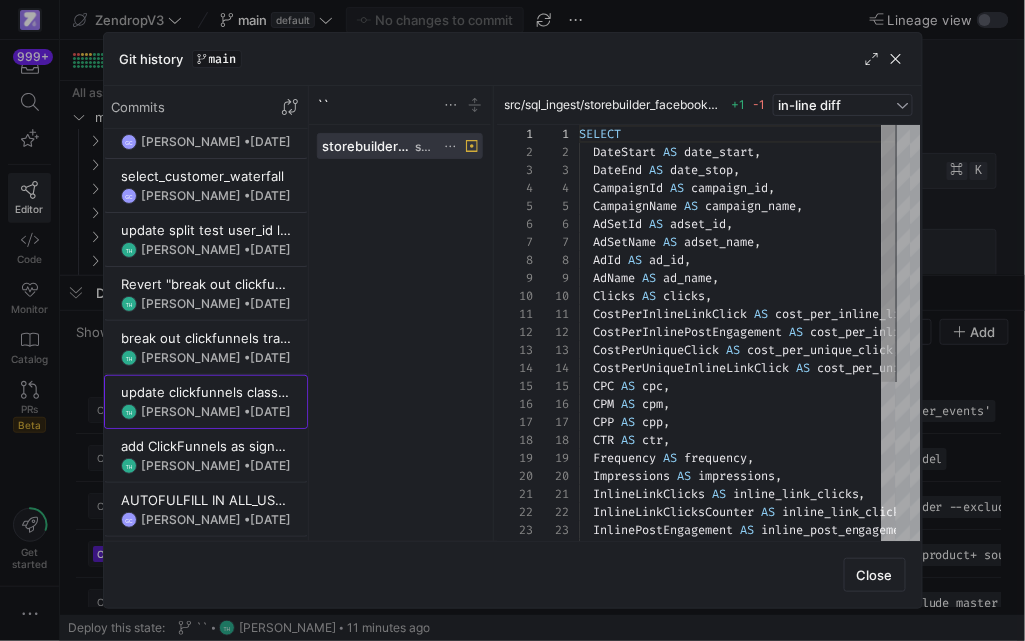 click on "[PERSON_NAME] •  [DATE]" at bounding box center (216, 412) 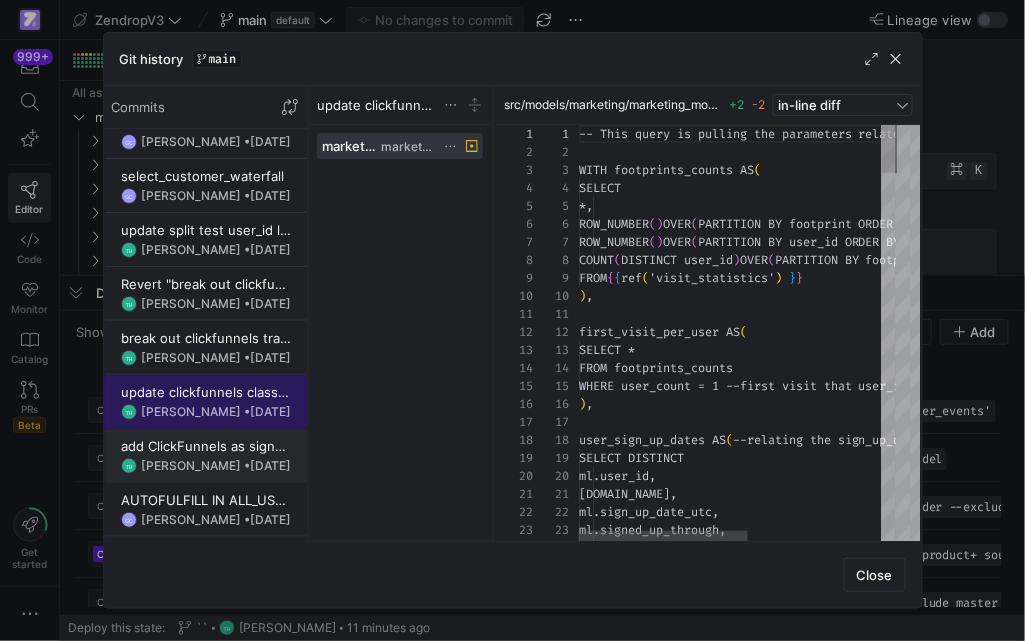 scroll, scrollTop: 126, scrollLeft: 0, axis: vertical 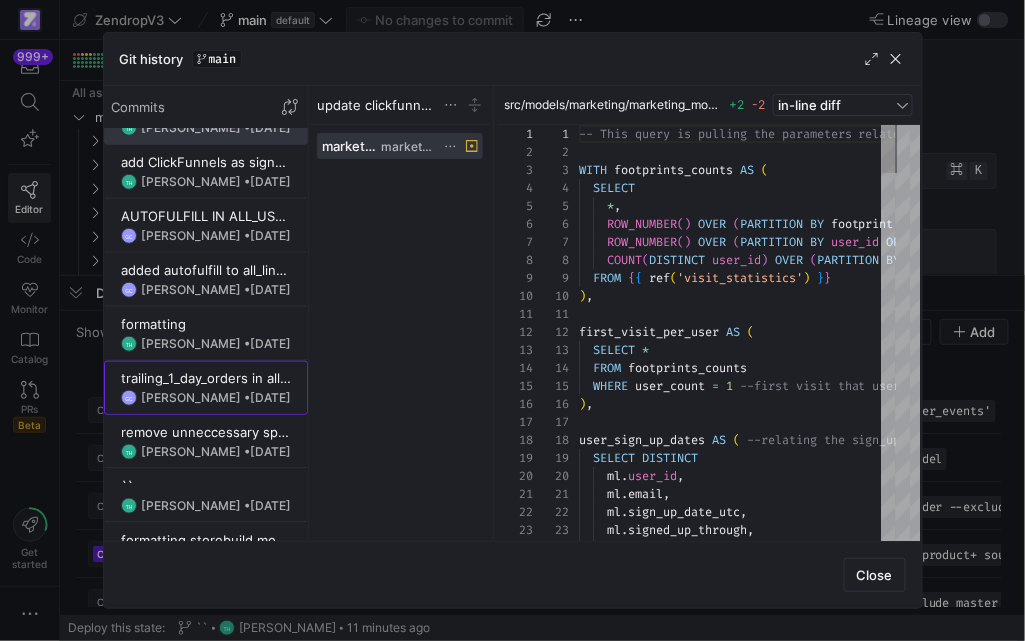 click on "[PERSON_NAME] •  [DATE]" at bounding box center [216, 398] 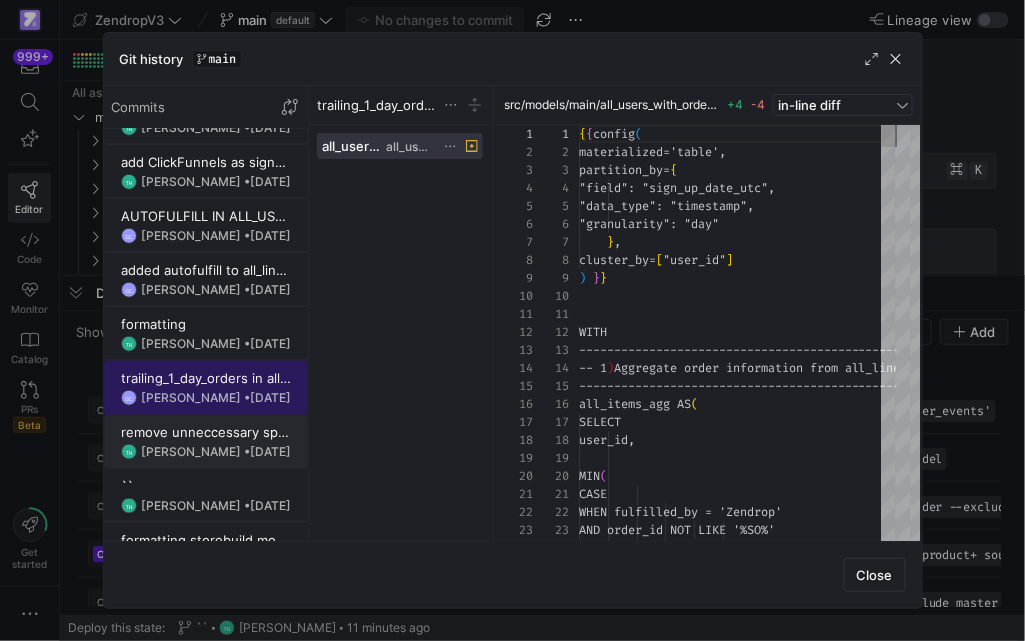 scroll, scrollTop: 180, scrollLeft: 0, axis: vertical 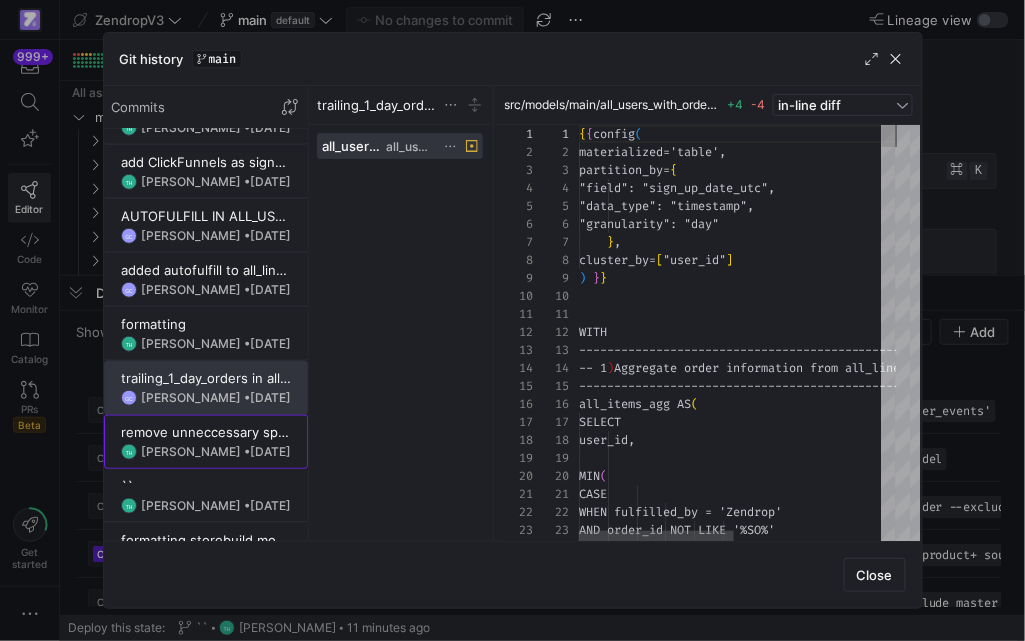 click on "[PERSON_NAME] •  [DATE]" at bounding box center (216, 452) 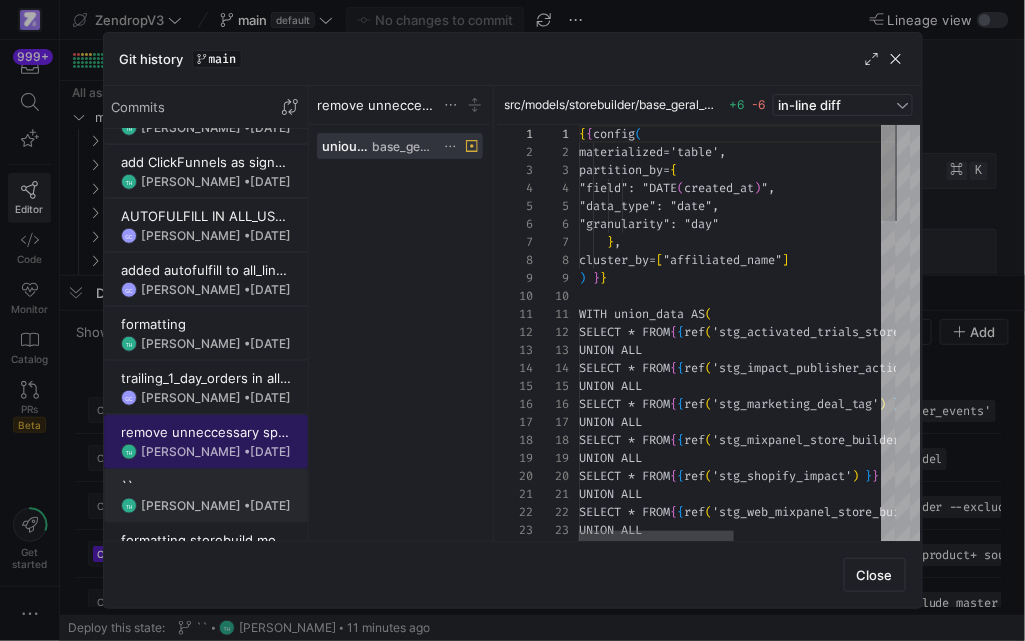 scroll, scrollTop: 180, scrollLeft: 0, axis: vertical 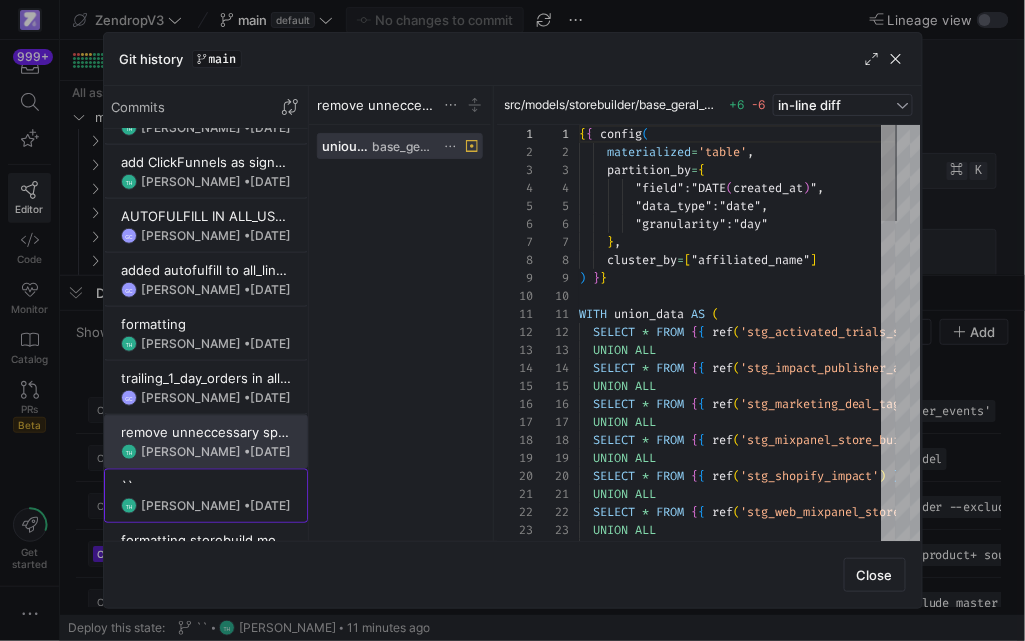 click on "``" at bounding box center [206, 486] 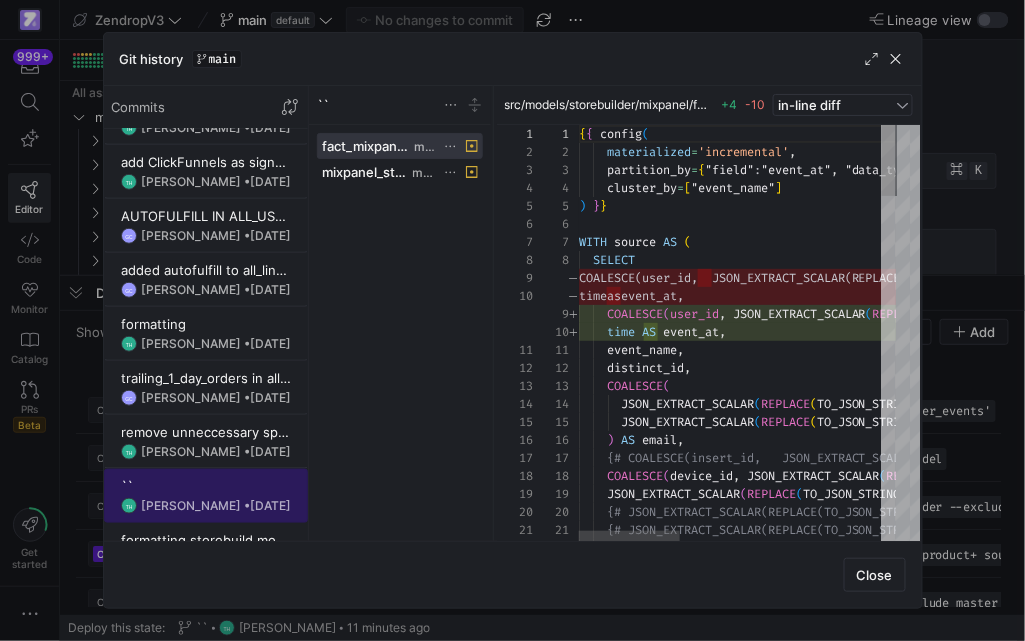 scroll, scrollTop: 180, scrollLeft: 0, axis: vertical 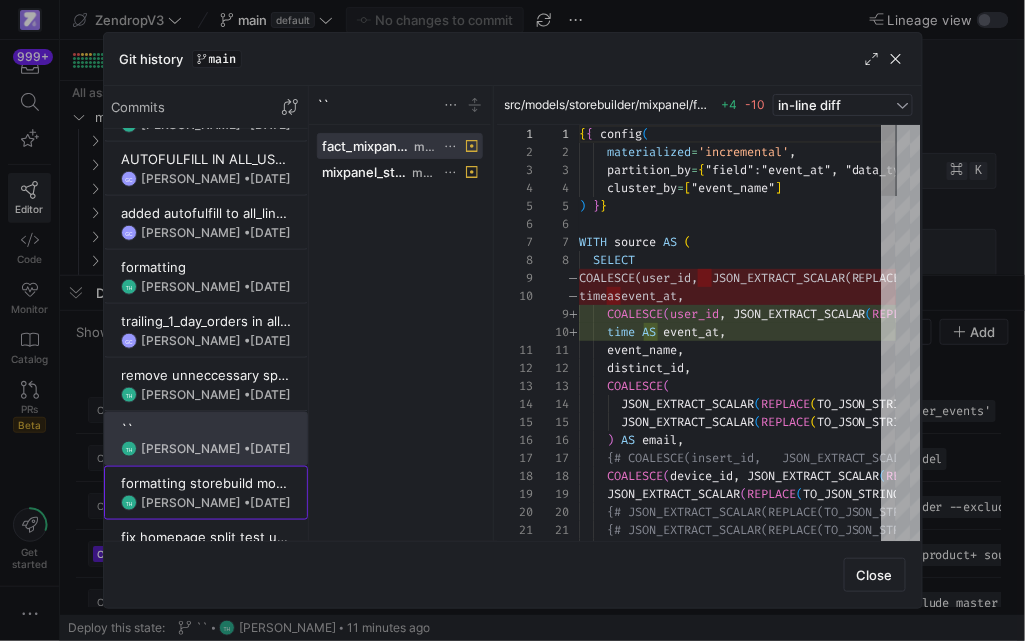 click on "formatting storebuild models for readability" at bounding box center (206, 483) 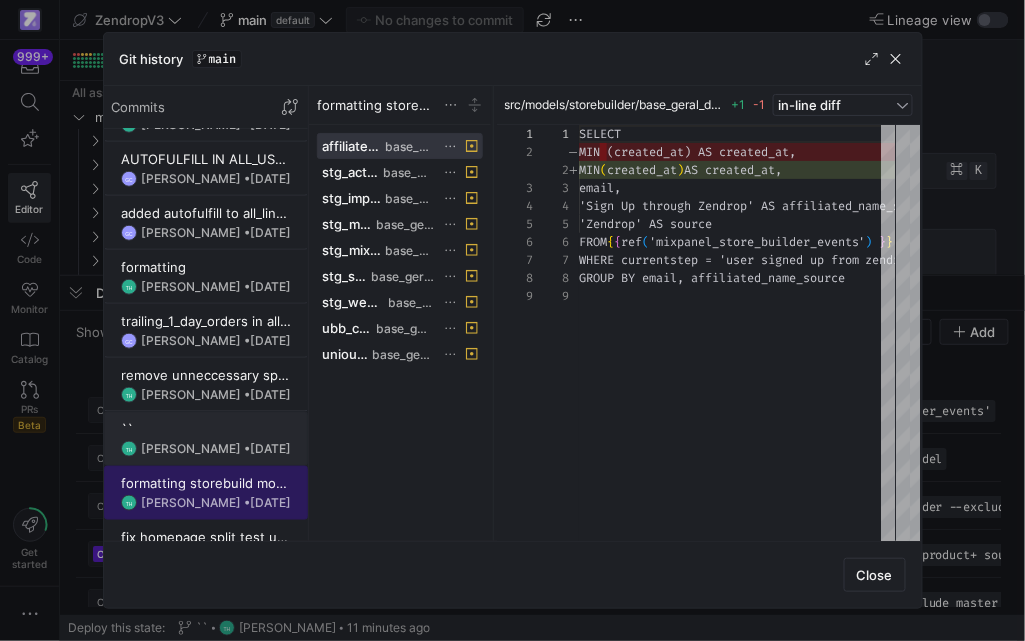 scroll, scrollTop: 144, scrollLeft: 0, axis: vertical 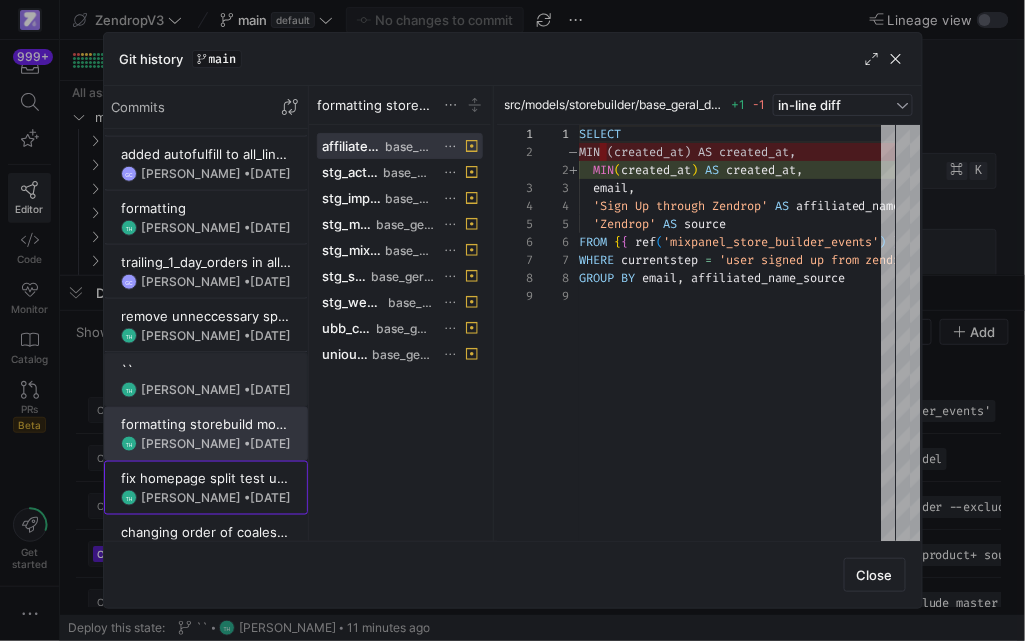 click on "fix homepage split test user id lookup   TH   [PERSON_NAME] •  [DATE]" at bounding box center (206, 488) 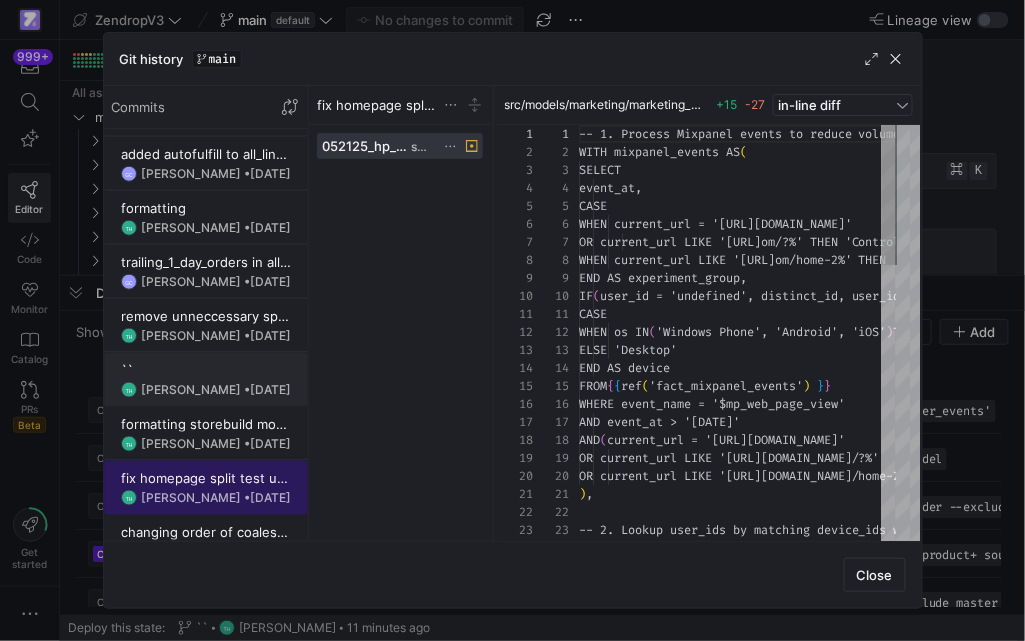 scroll, scrollTop: 180, scrollLeft: 0, axis: vertical 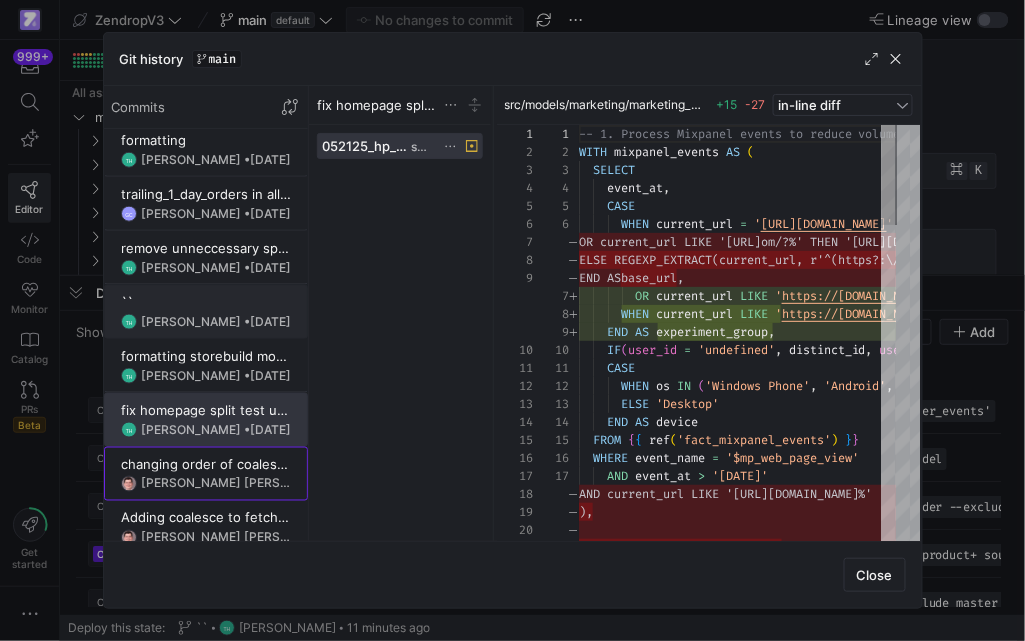 click on "[PERSON_NAME] [PERSON_NAME] [PERSON_NAME] •  [DATE]" at bounding box center (216, 484) 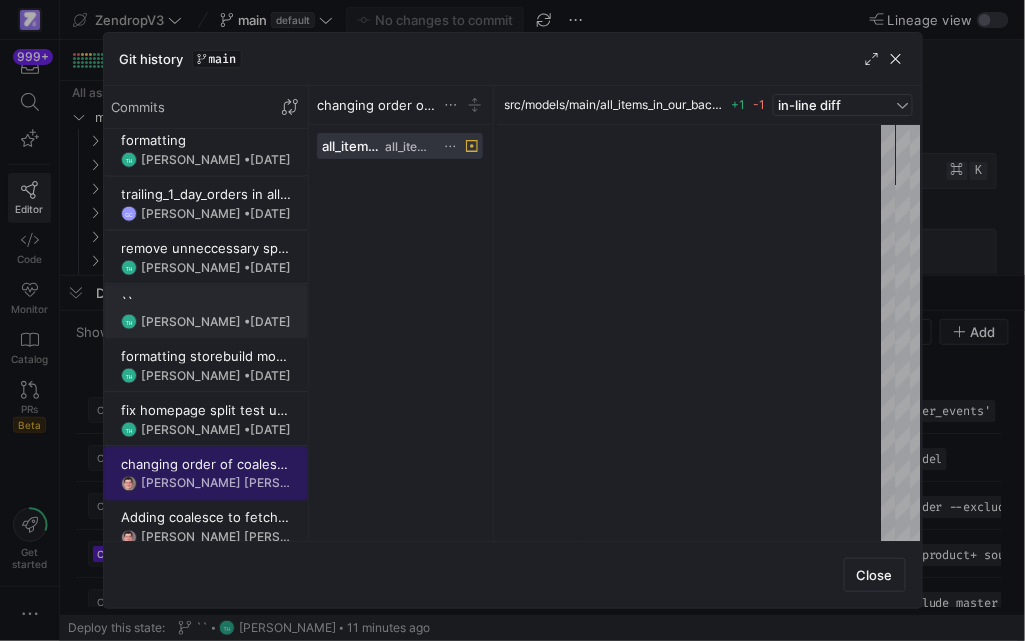 scroll, scrollTop: 180, scrollLeft: 0, axis: vertical 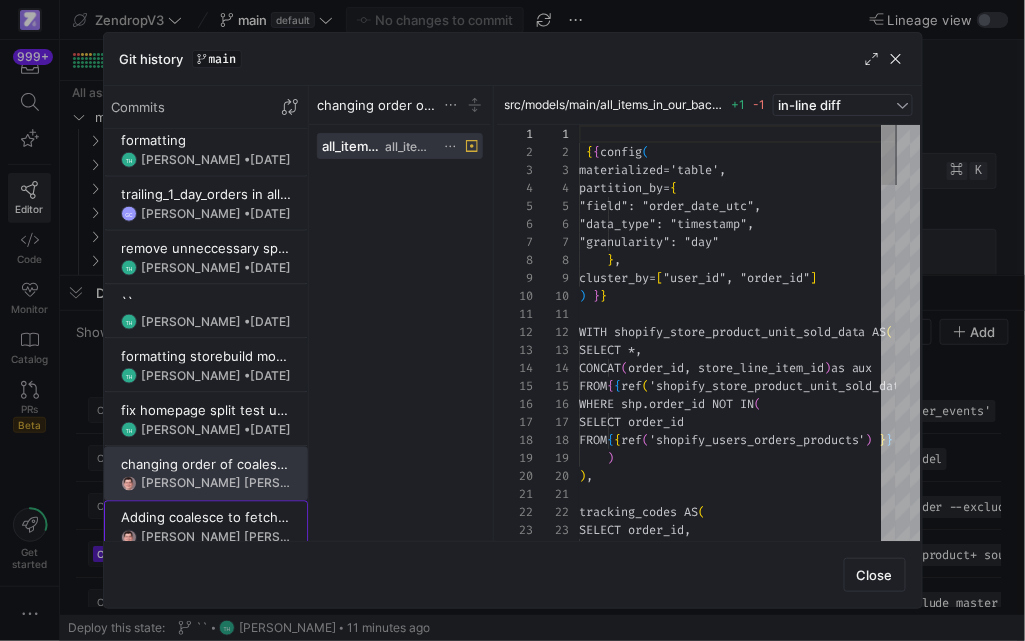 click on "Adding coalesce to fetch a bit more data from product urls" at bounding box center [206, 518] 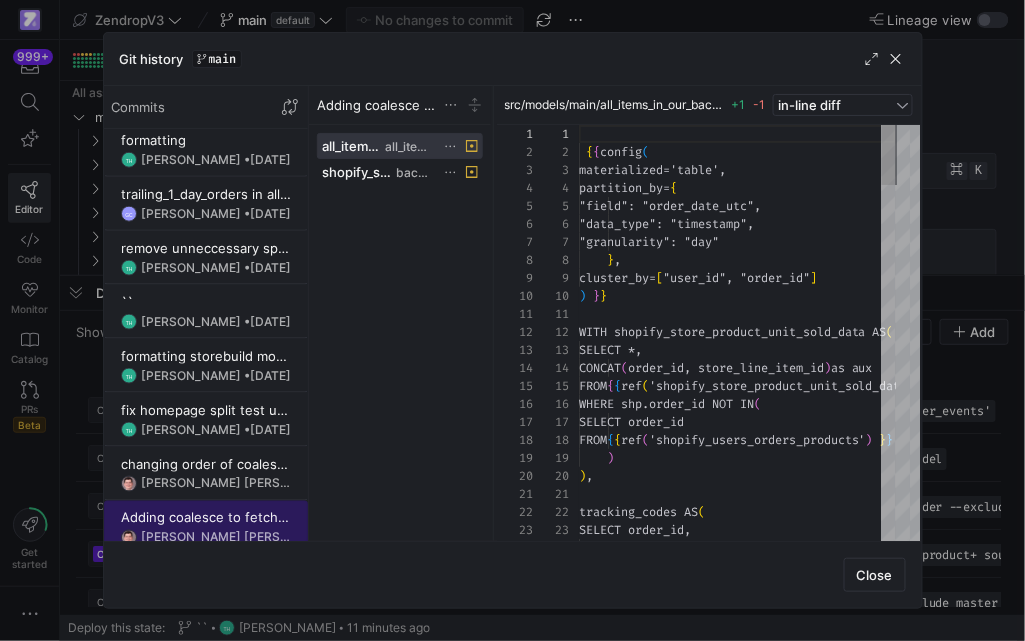 scroll, scrollTop: 180, scrollLeft: 0, axis: vertical 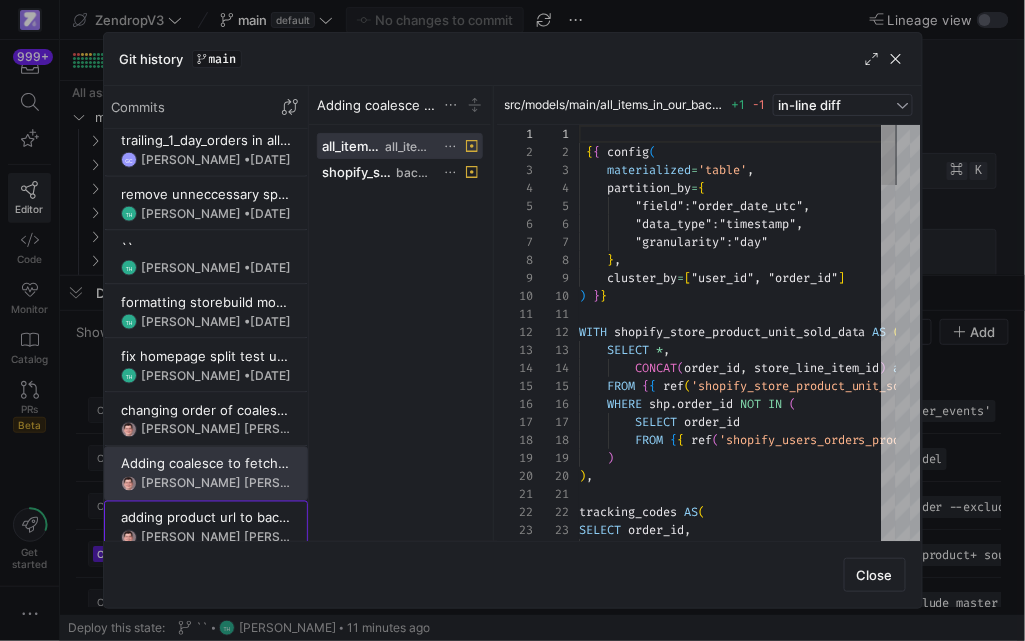 click on "adding product url to backend model" at bounding box center (206, 518) 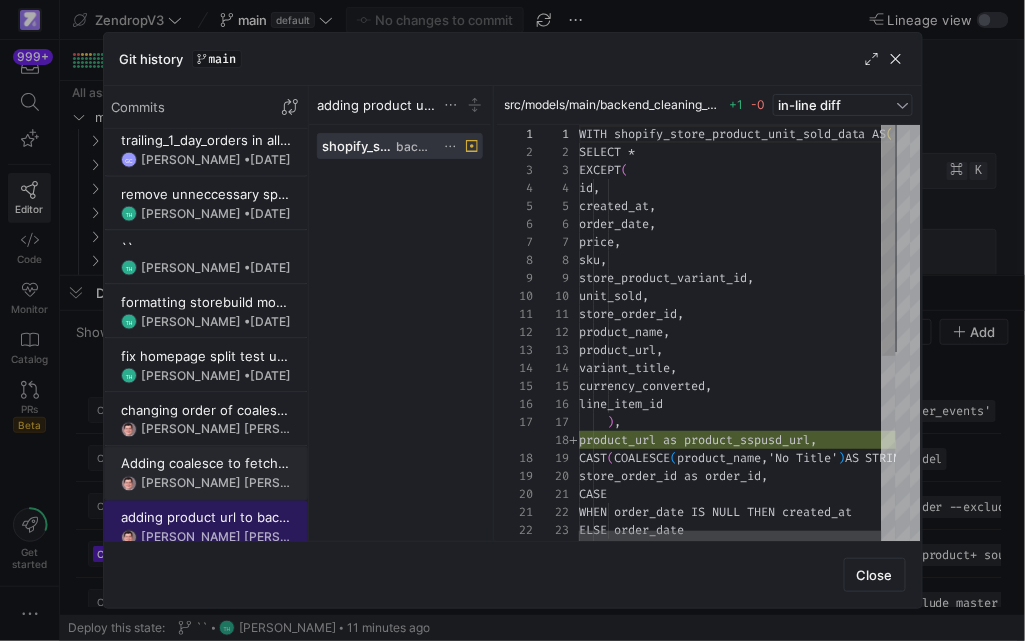 scroll, scrollTop: 180, scrollLeft: 0, axis: vertical 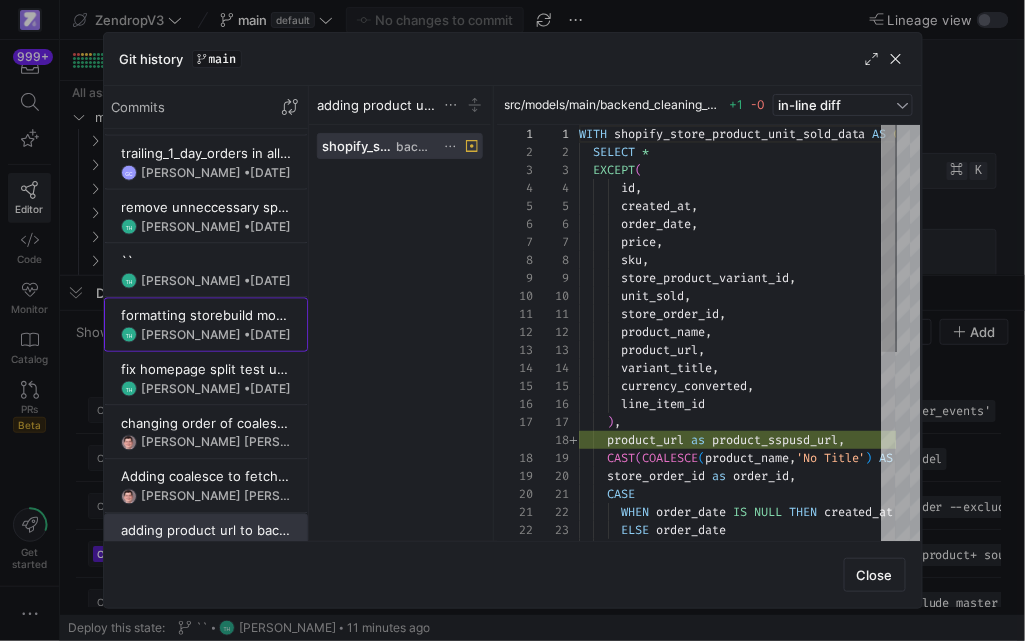 click on "[PERSON_NAME] •  [DATE]" at bounding box center (216, 335) 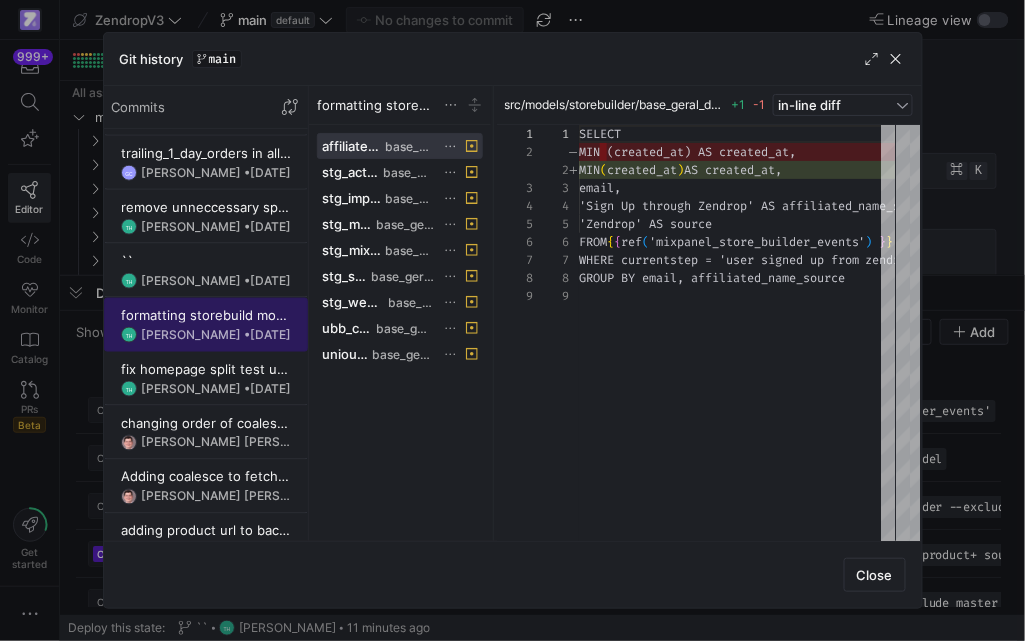 scroll, scrollTop: 144, scrollLeft: 0, axis: vertical 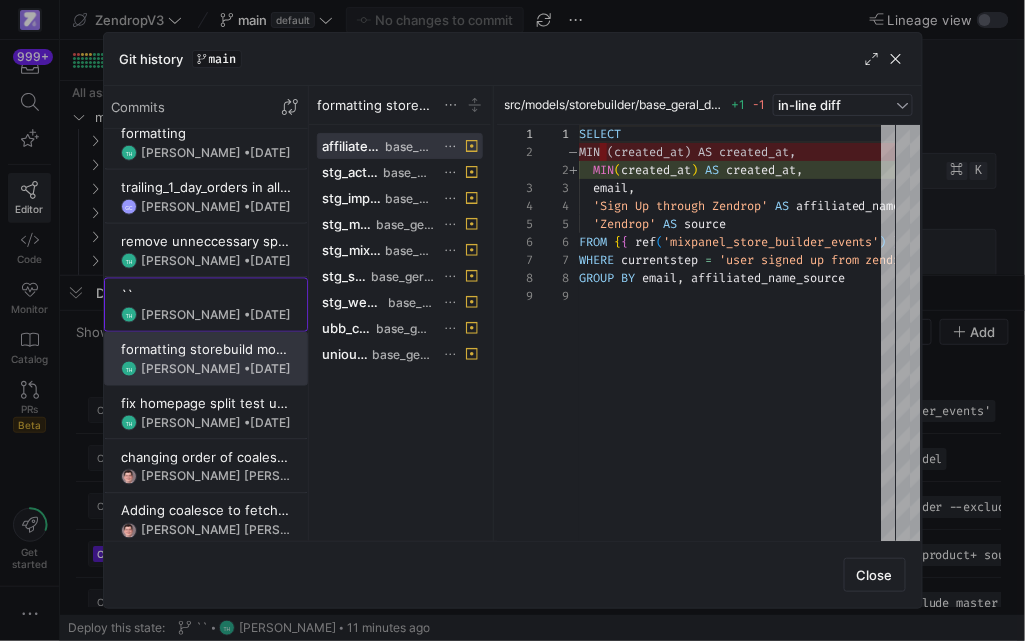click on "[PERSON_NAME] •  [DATE]" at bounding box center (216, 315) 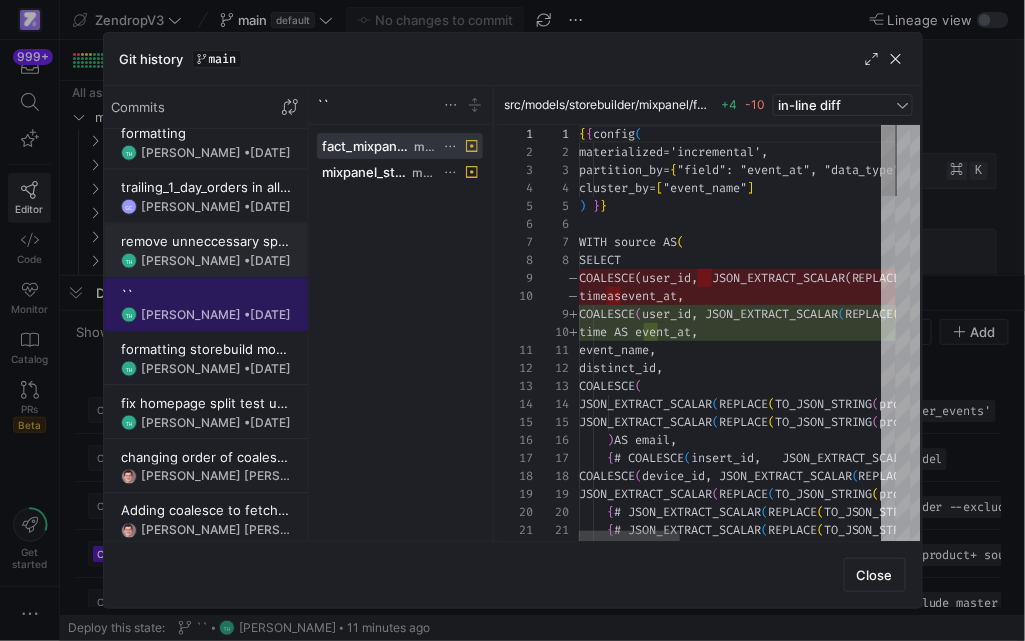 scroll, scrollTop: 180, scrollLeft: 0, axis: vertical 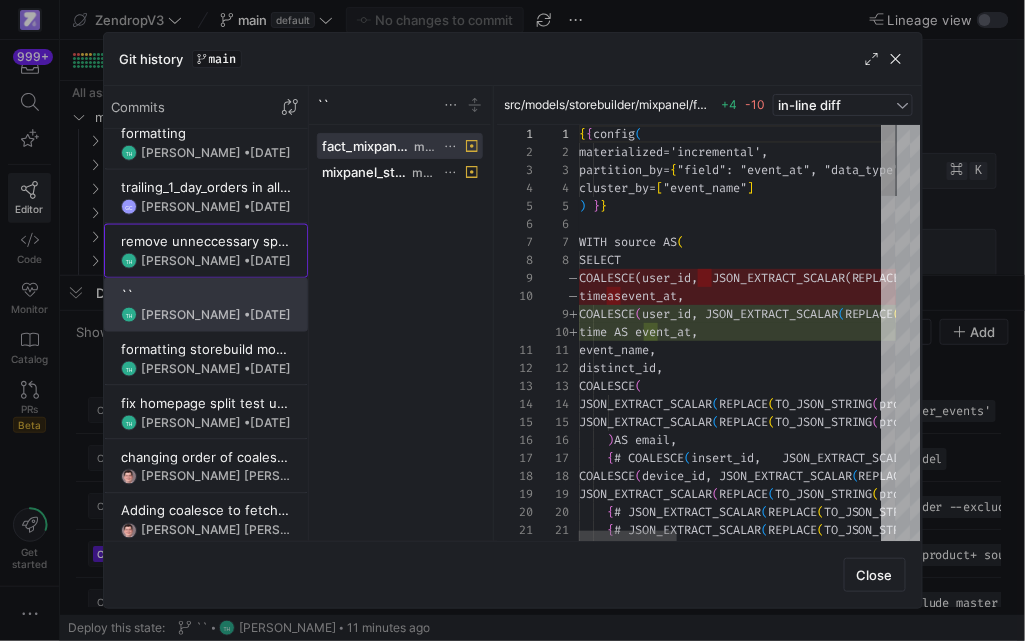 click at bounding box center (206, 251) 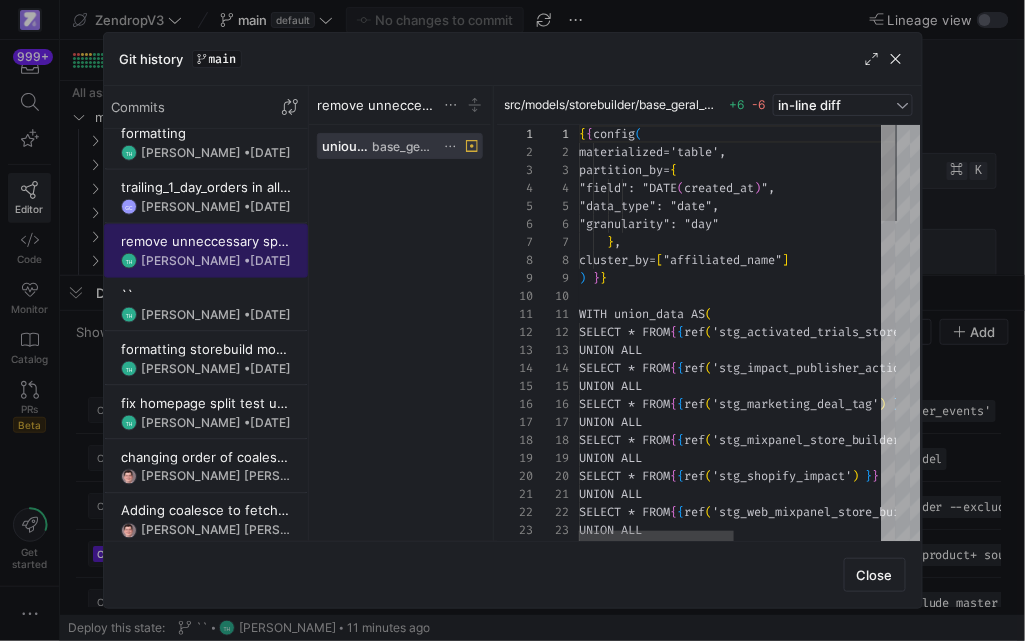 scroll, scrollTop: 2180, scrollLeft: 0, axis: vertical 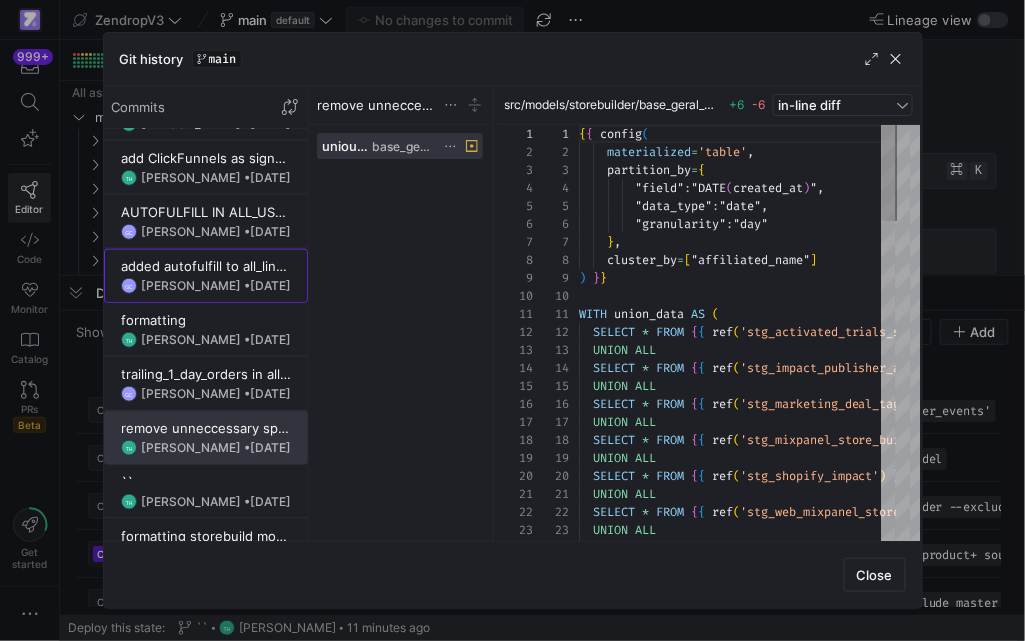 click on "GC   [PERSON_NAME] •  [DATE]" at bounding box center (206, 286) 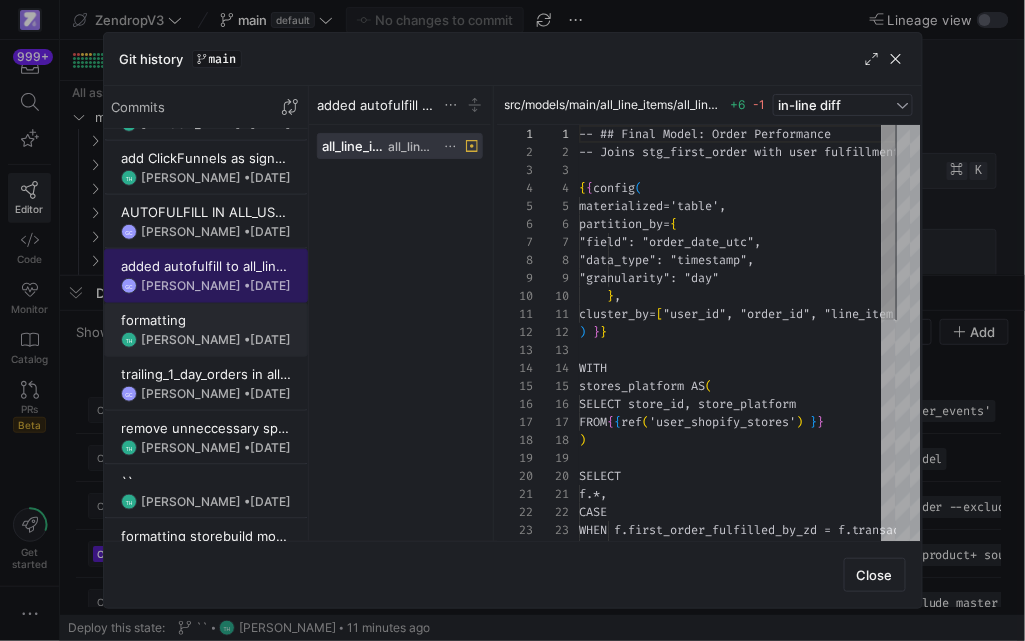 scroll, scrollTop: 180, scrollLeft: 0, axis: vertical 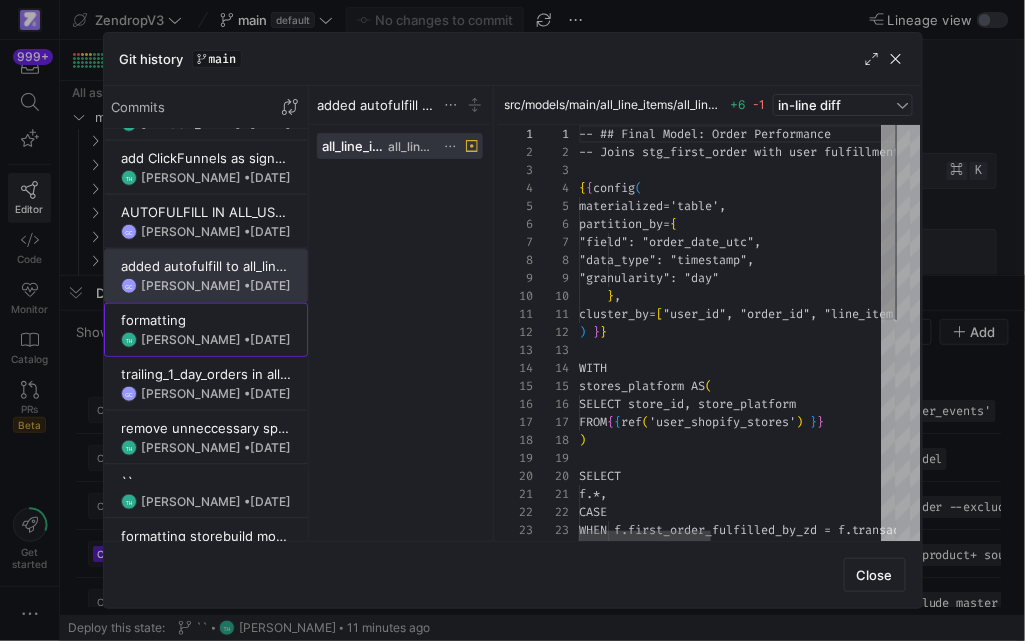 click on "formatting" at bounding box center (206, 320) 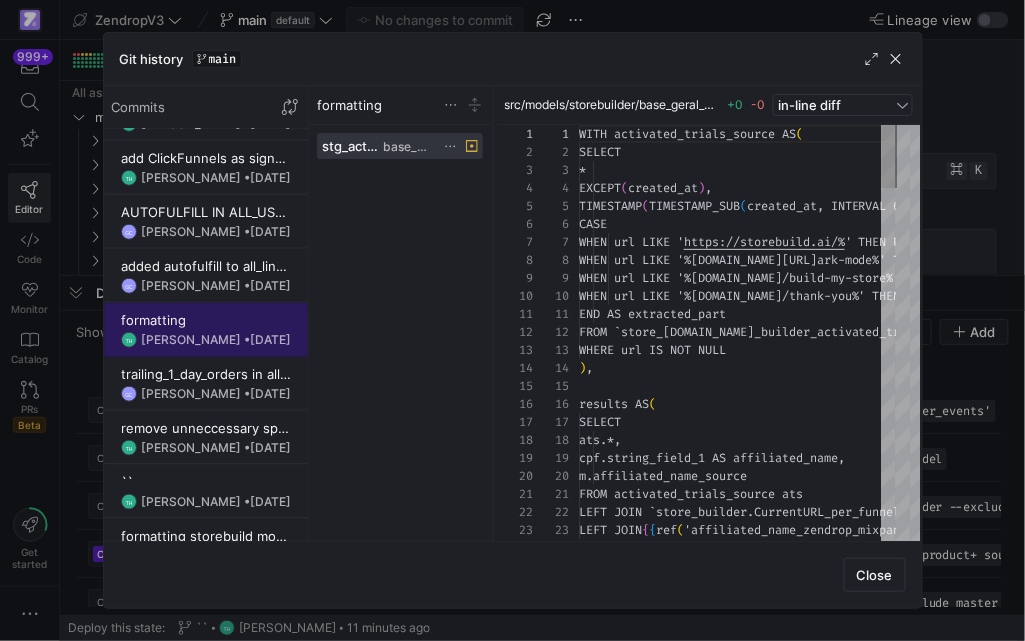 scroll, scrollTop: 180, scrollLeft: 0, axis: vertical 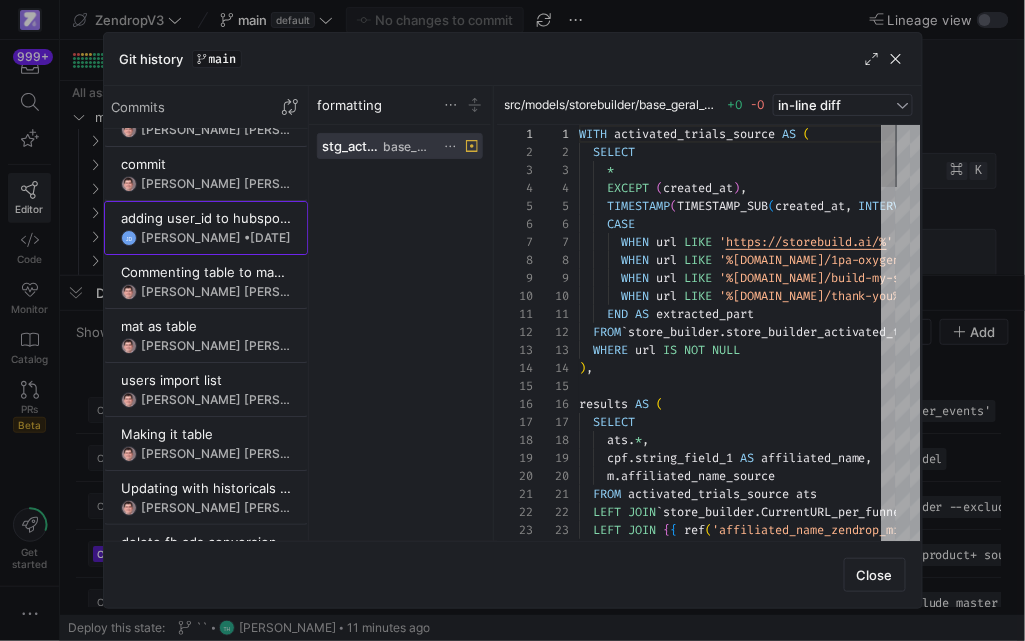click at bounding box center (206, 228) 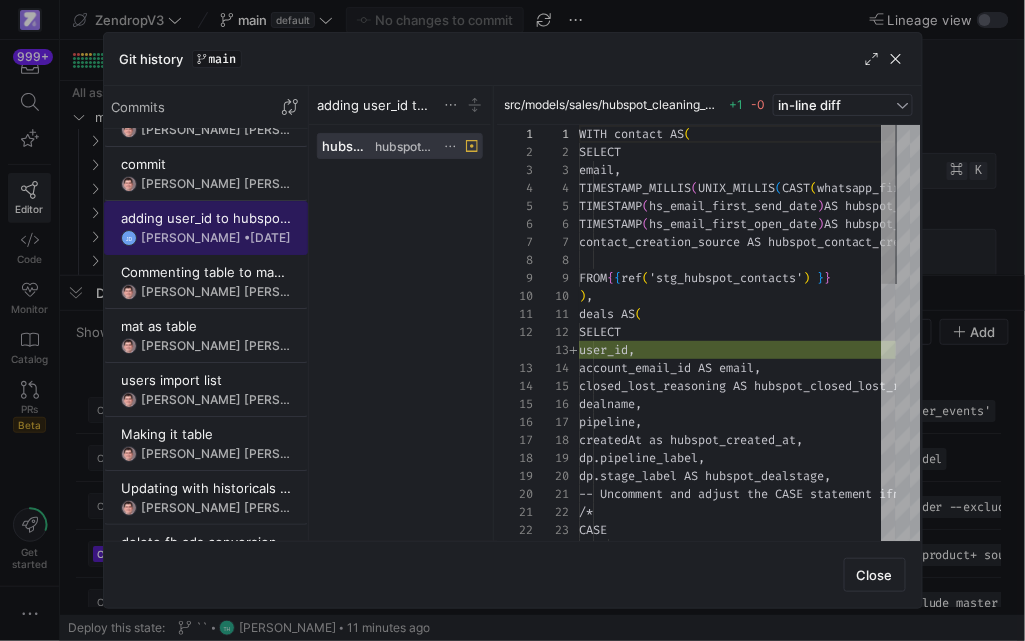 scroll 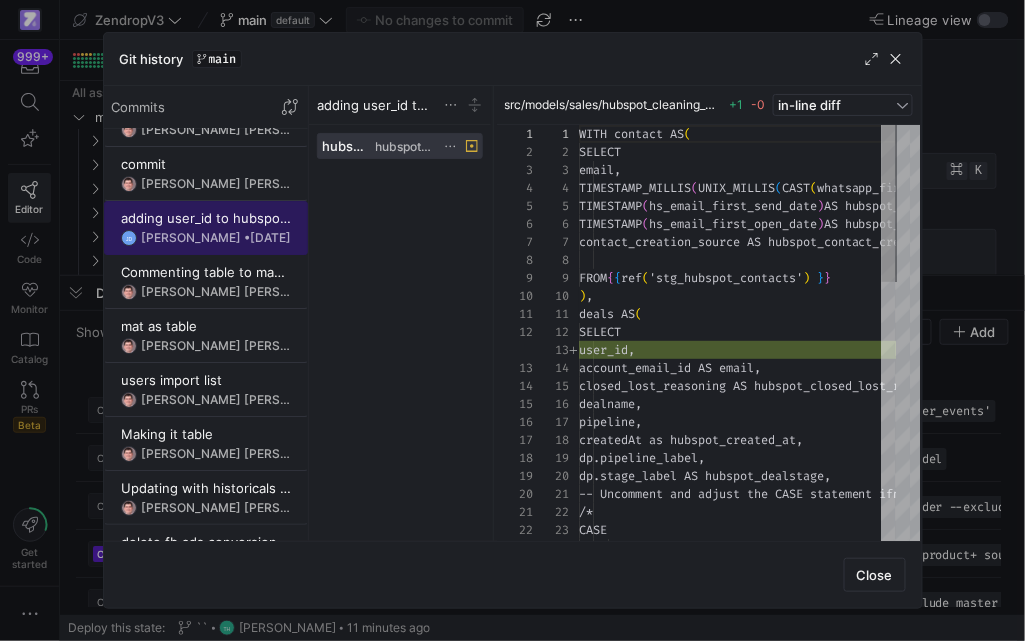 type 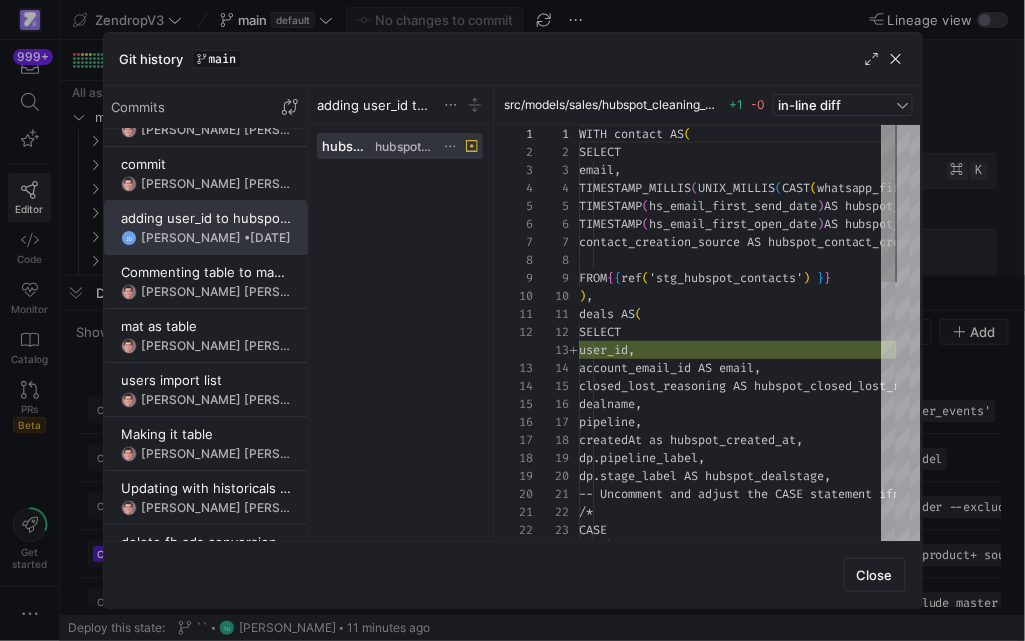 type 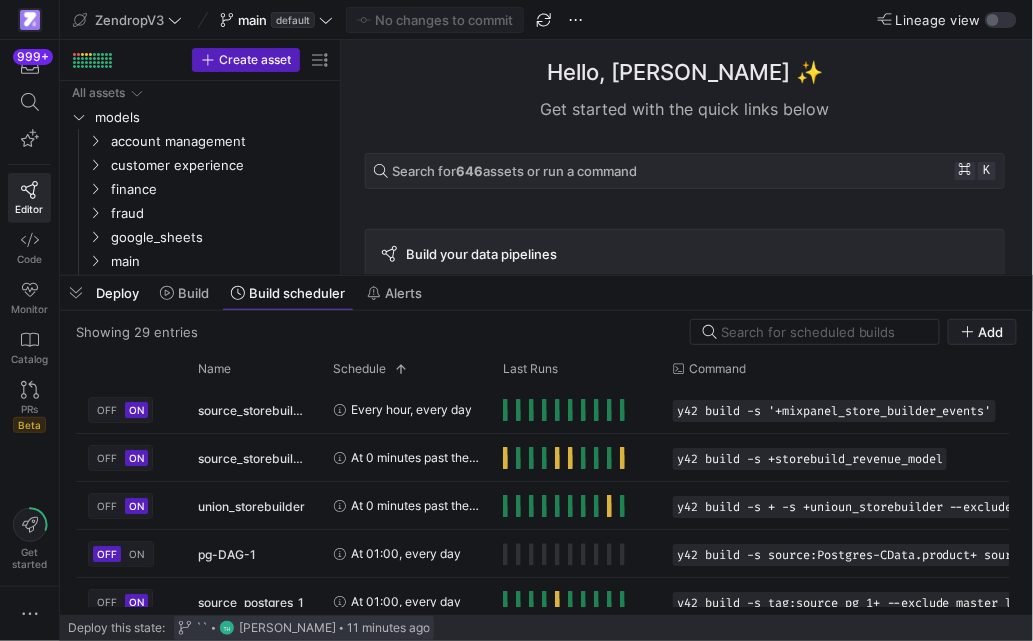 click on "TH  [PERSON_NAME]" 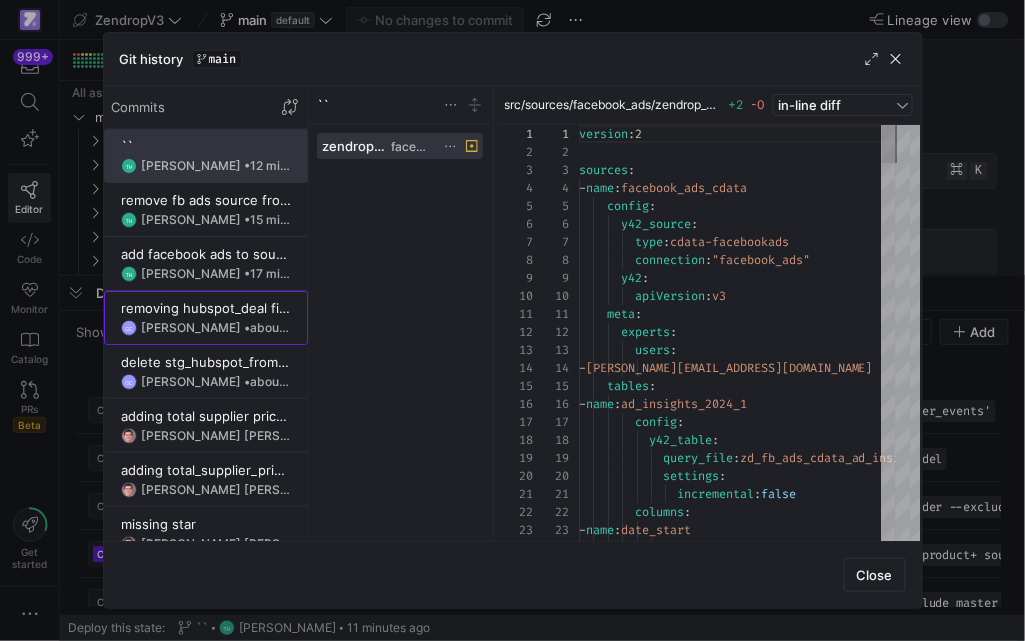 click on "[PERSON_NAME] •  about 1 hour ago" at bounding box center (216, 328) 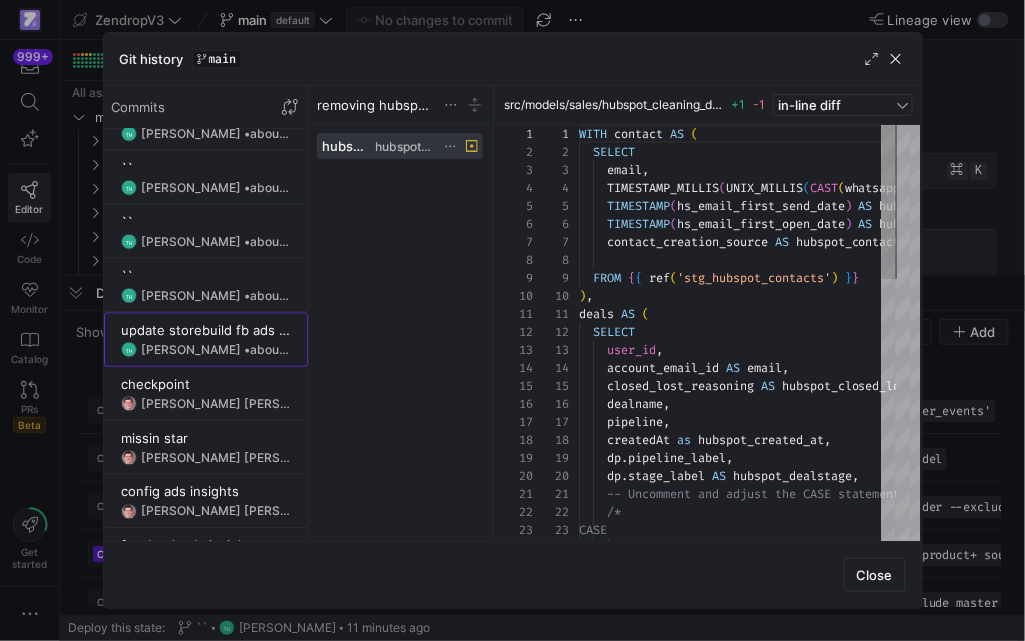 click on "about 7 hours ago" at bounding box center [301, 349] 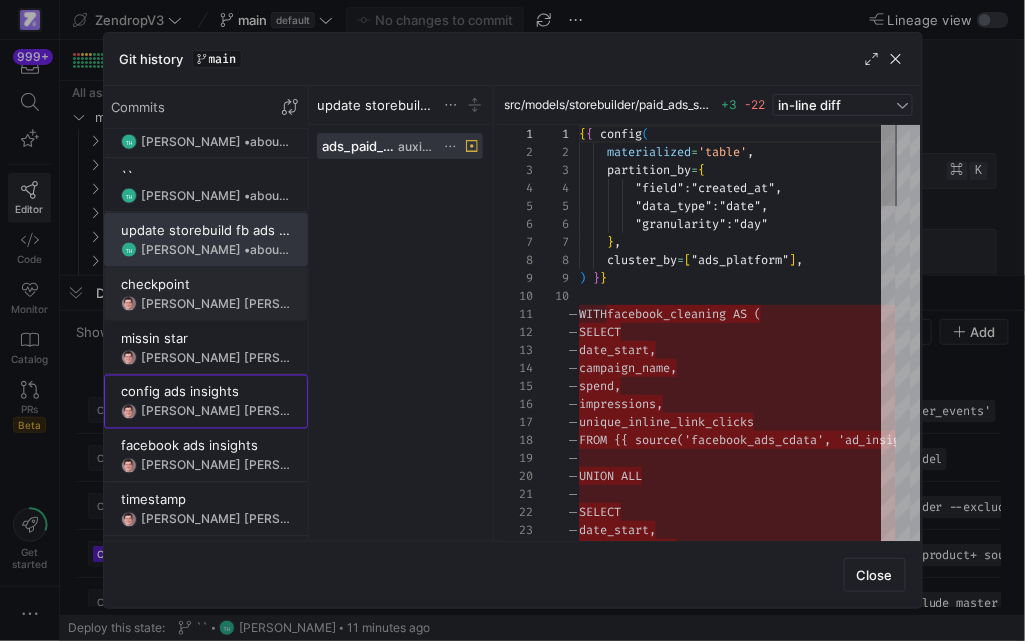 click on "config ads insights" at bounding box center [206, 392] 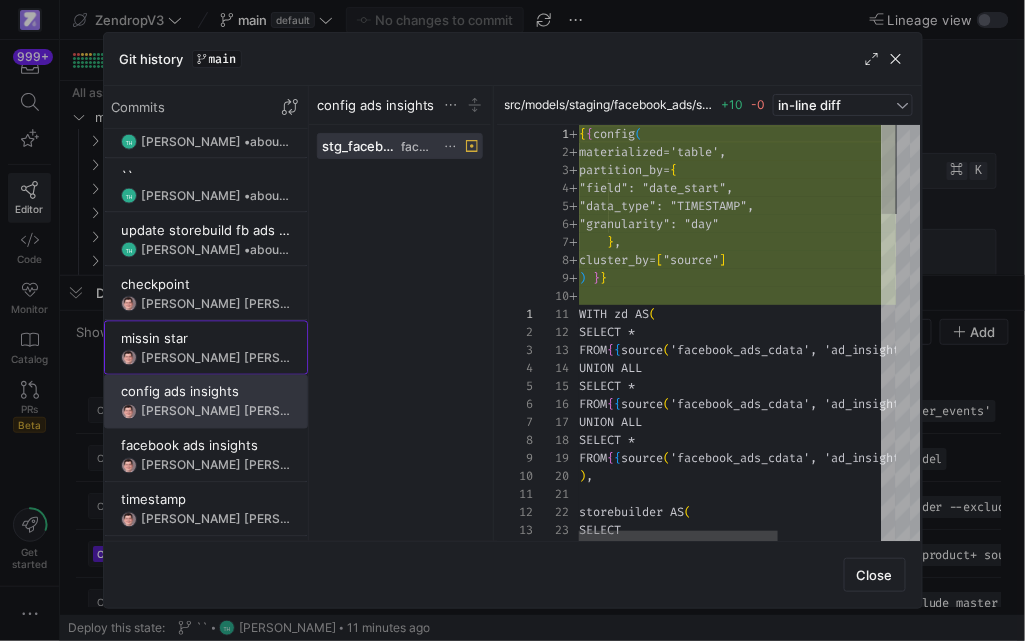 click on "missin star" at bounding box center (206, 338) 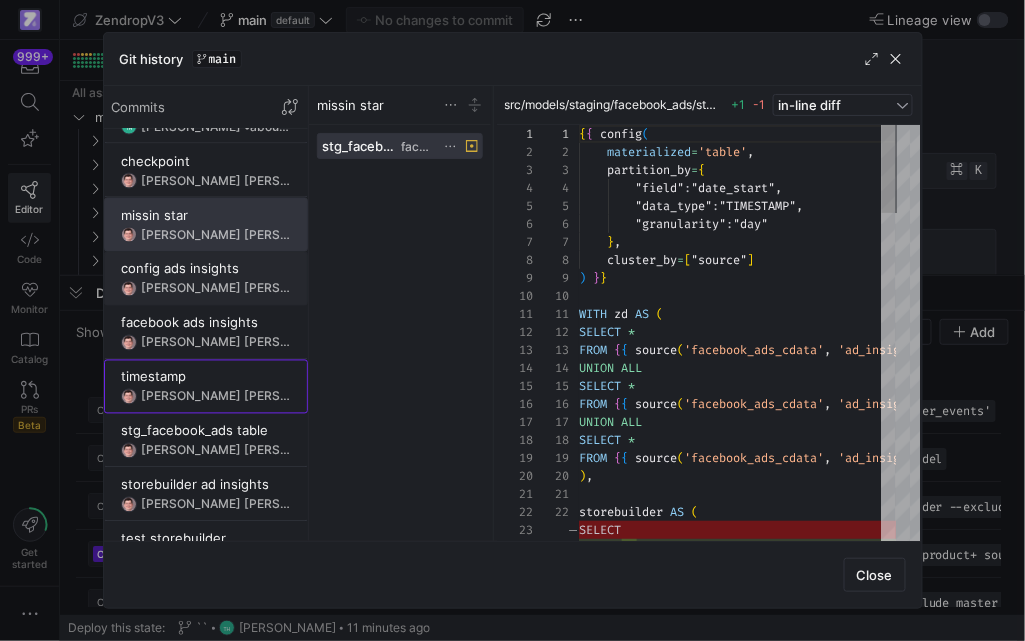 click on "timestamp" at bounding box center (206, 377) 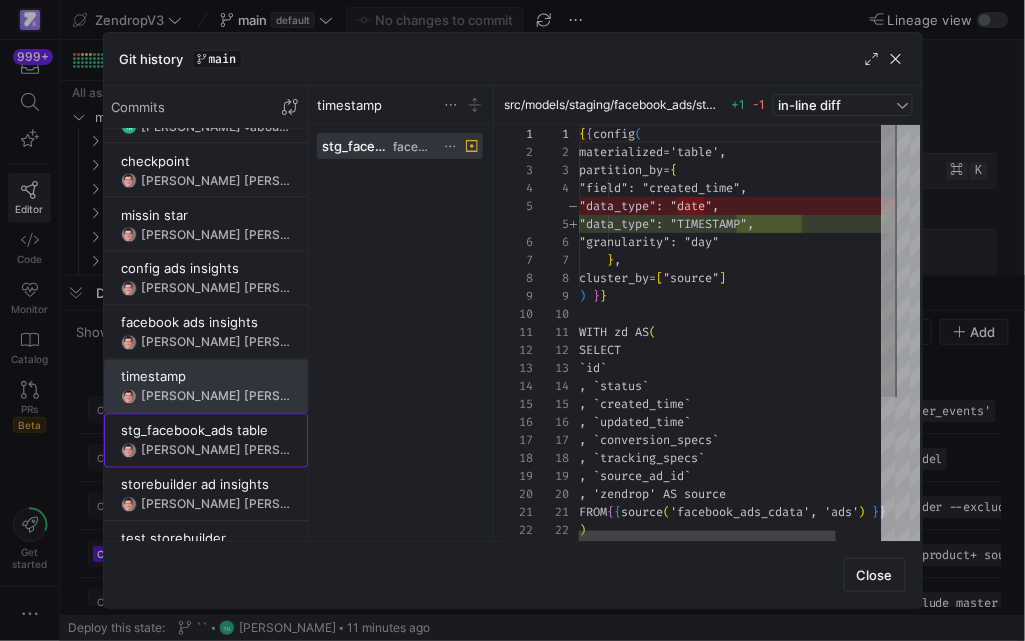 click on "stg_facebook_ads table" at bounding box center [206, 431] 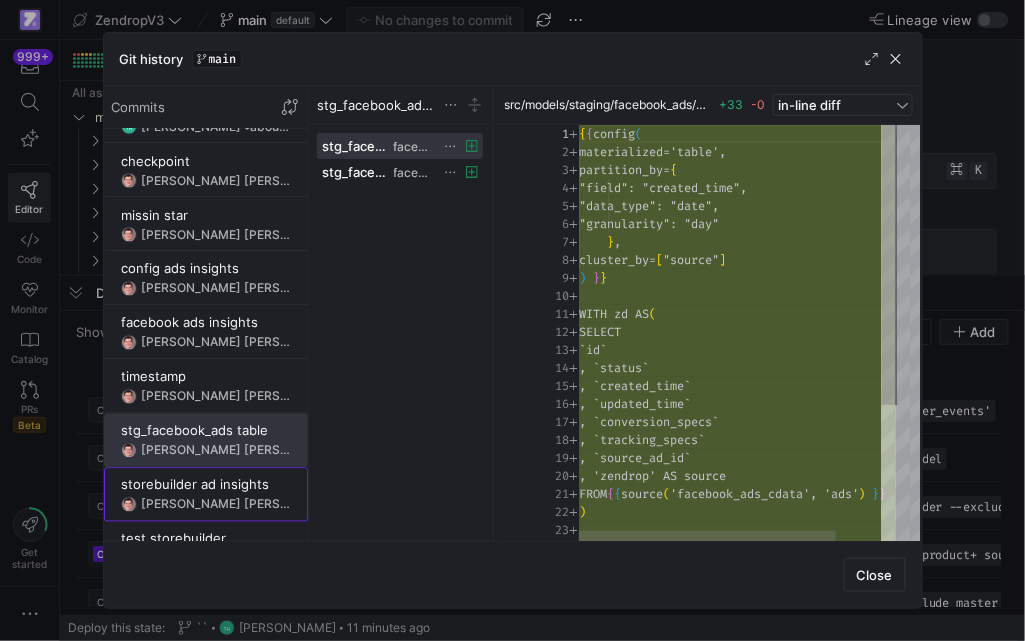 click on "storebuilder ad insights" at bounding box center [206, 485] 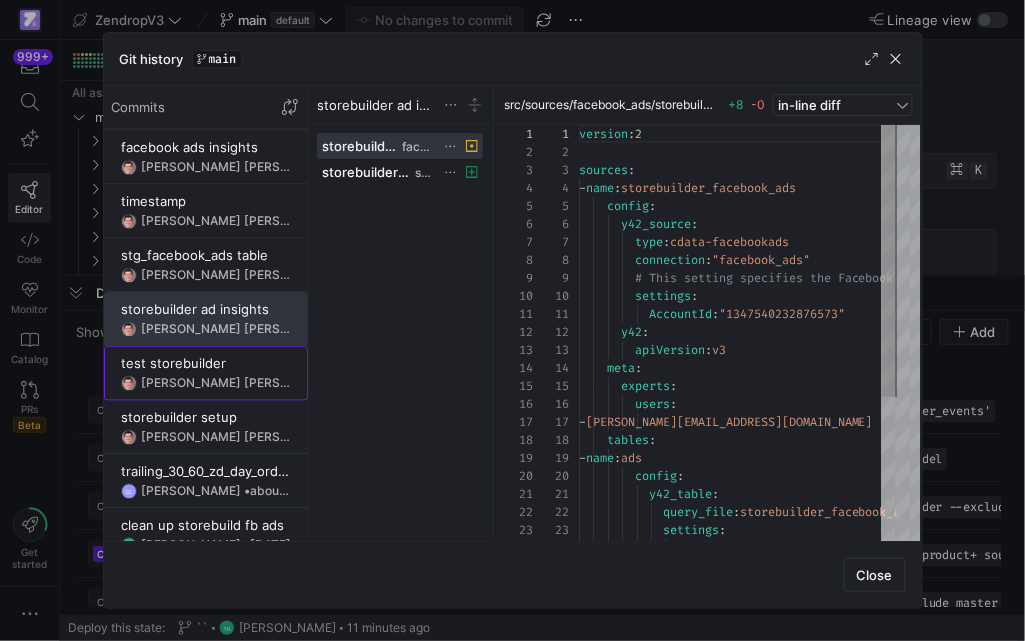 click on "[PERSON_NAME] [PERSON_NAME] [PERSON_NAME] •  about 10 hours ago" at bounding box center (216, 384) 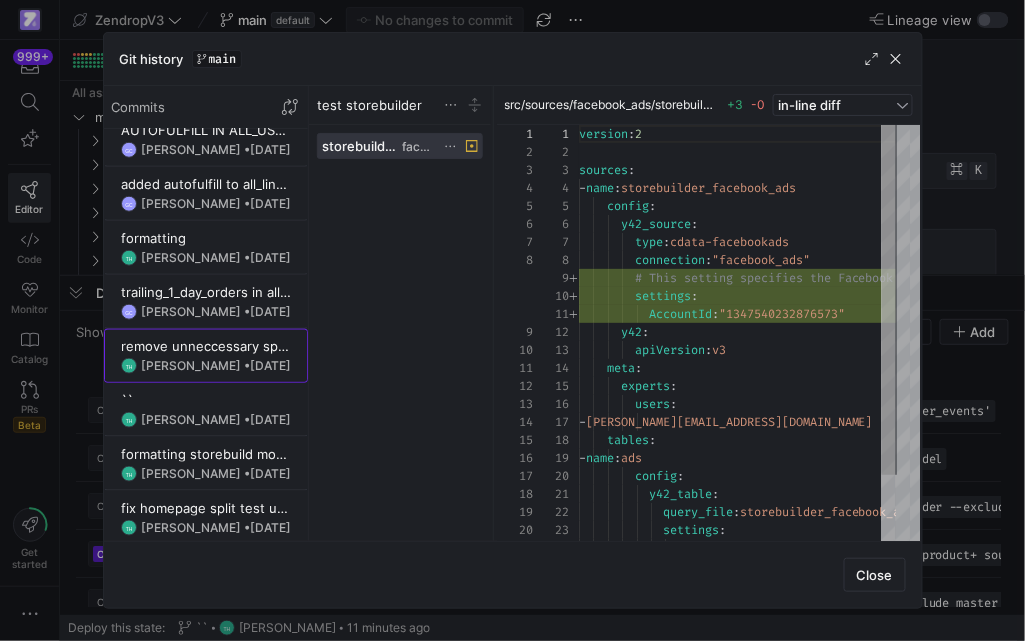click on "remove unneccessary spaces" at bounding box center [206, 346] 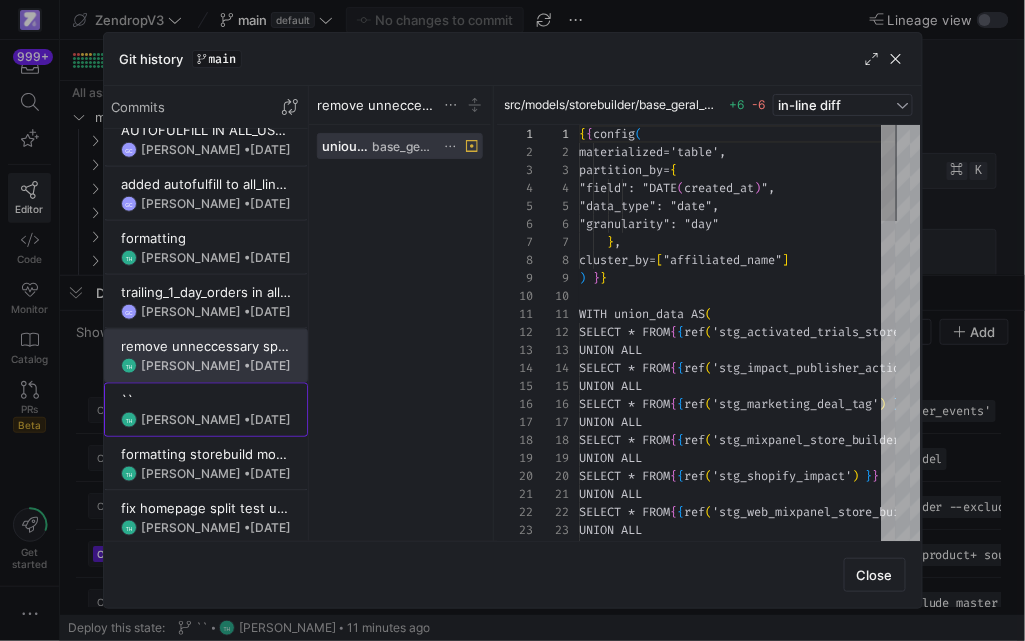 click on "``" at bounding box center [206, 400] 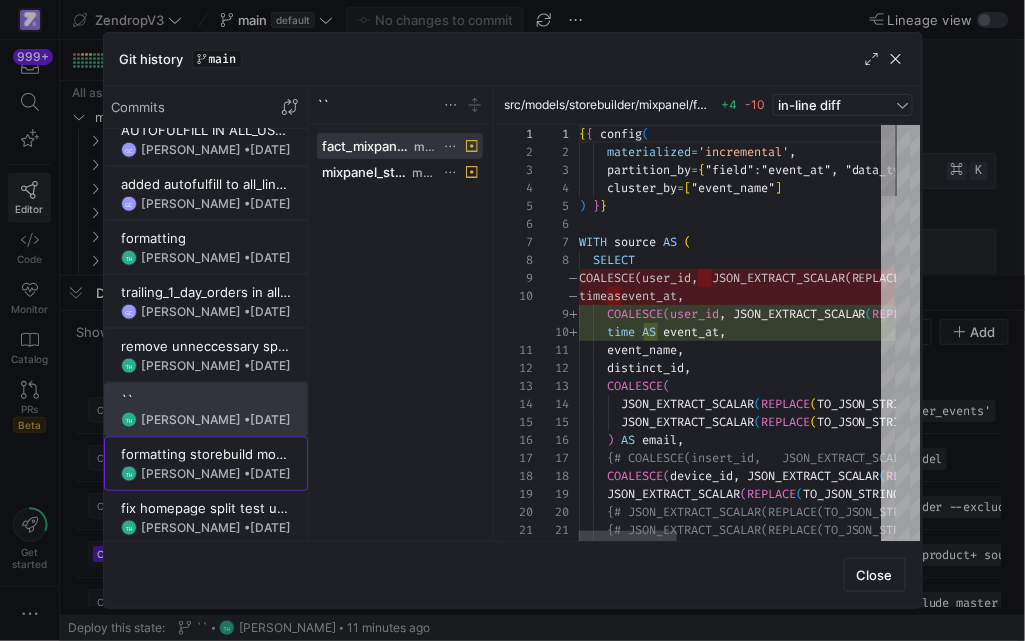 click on "formatting storebuild models for readability" at bounding box center (206, 454) 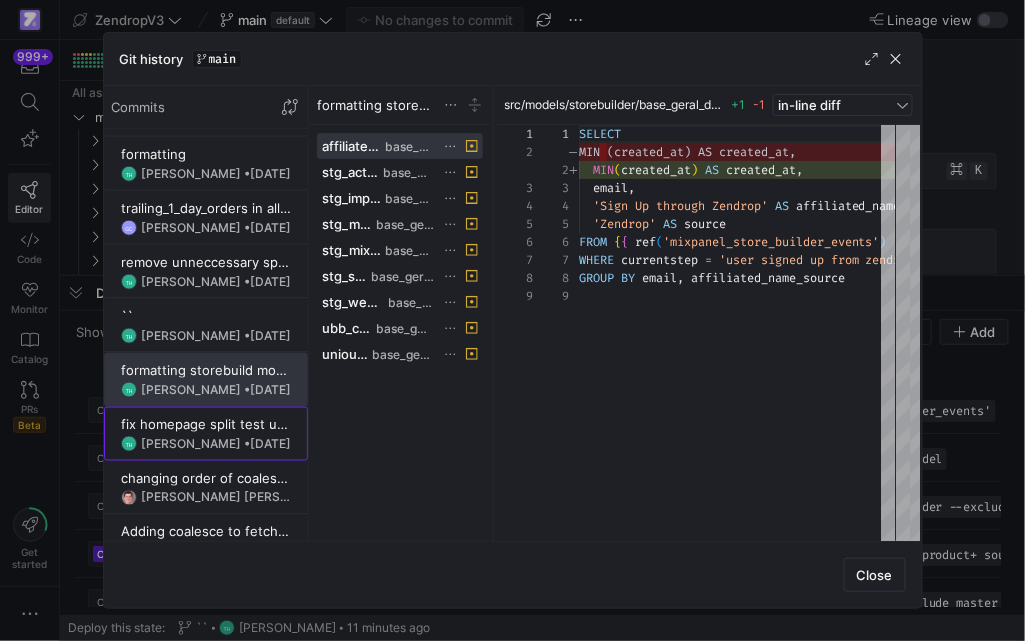 click at bounding box center [206, 434] 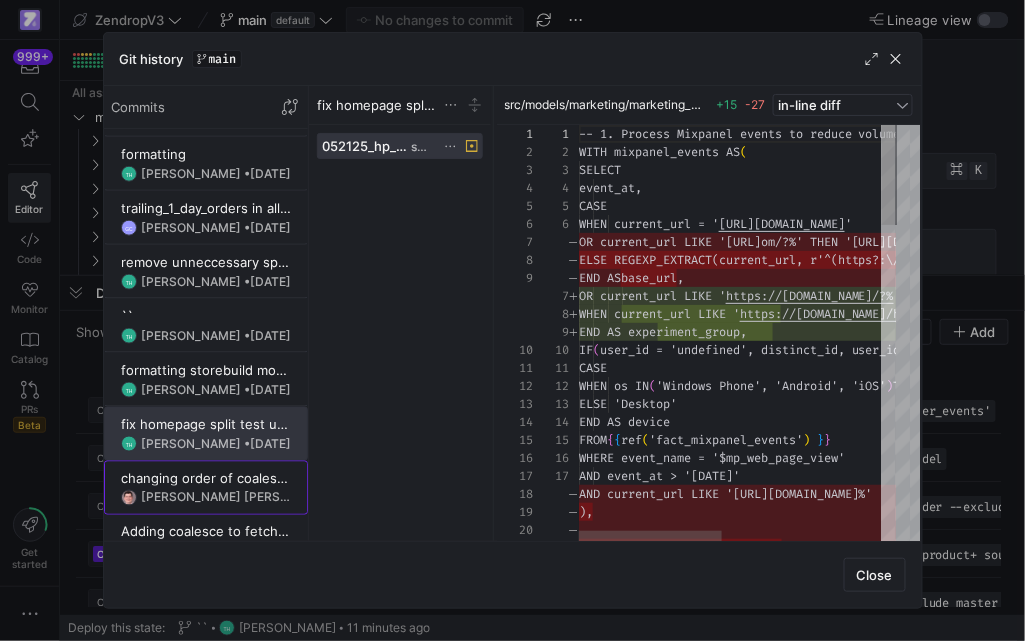 click on "changing order of coalesce to better match historical approach" at bounding box center [206, 478] 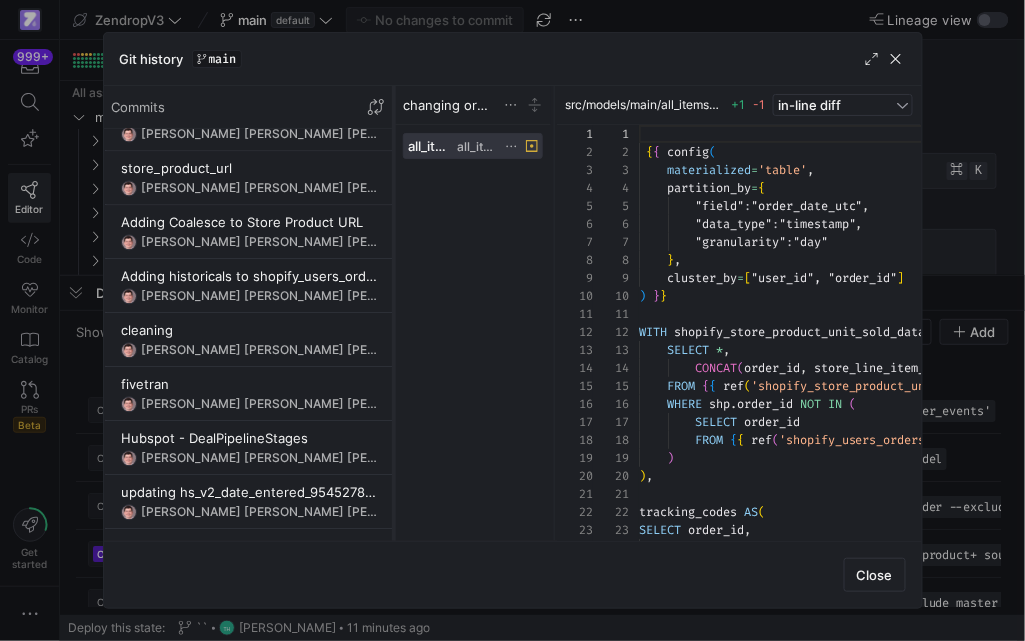 drag, startPoint x: 308, startPoint y: 413, endPoint x: 398, endPoint y: 413, distance: 90 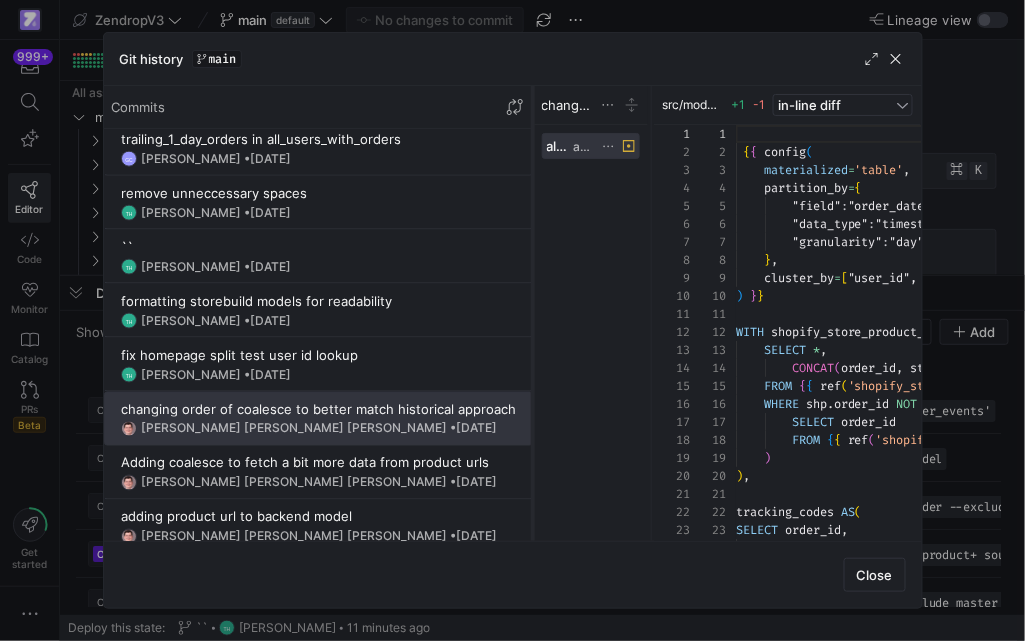 drag, startPoint x: 396, startPoint y: 360, endPoint x: 533, endPoint y: 365, distance: 137.09122 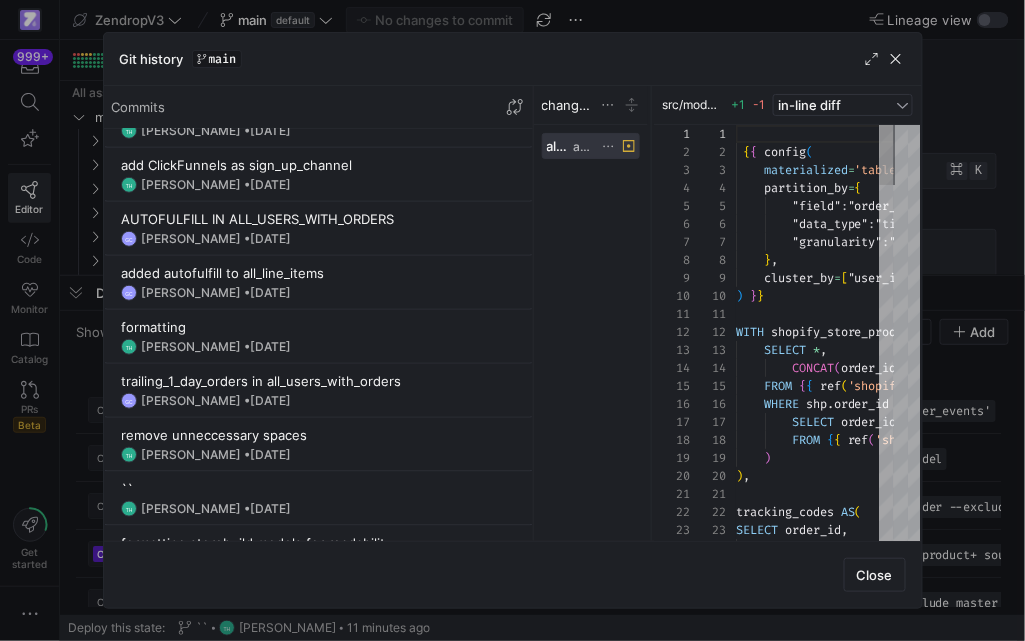 scroll, scrollTop: 2048, scrollLeft: 0, axis: vertical 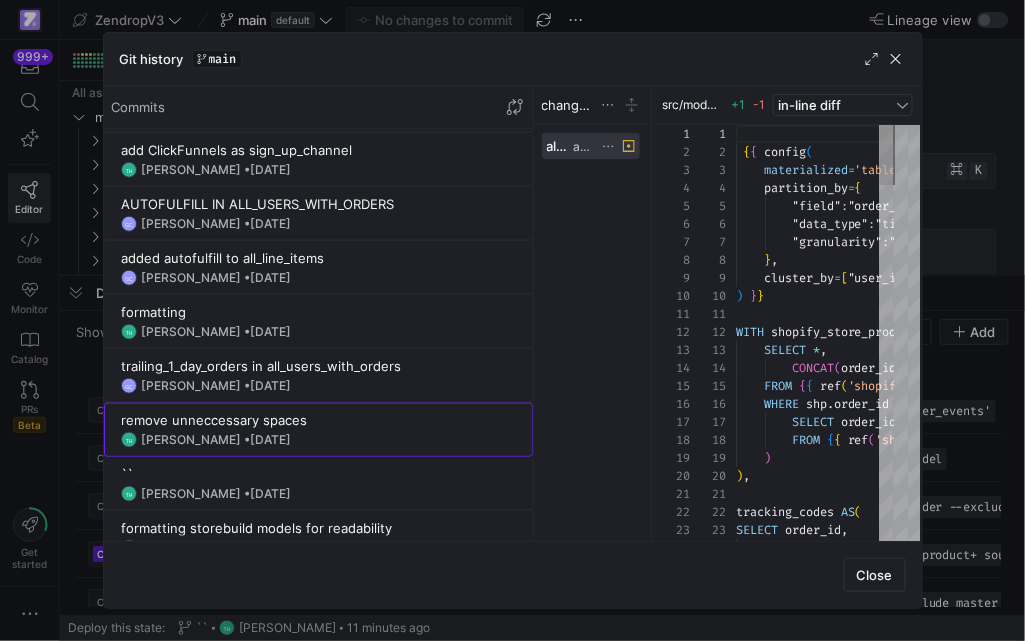 click on "remove unneccessary spaces" at bounding box center (318, 420) 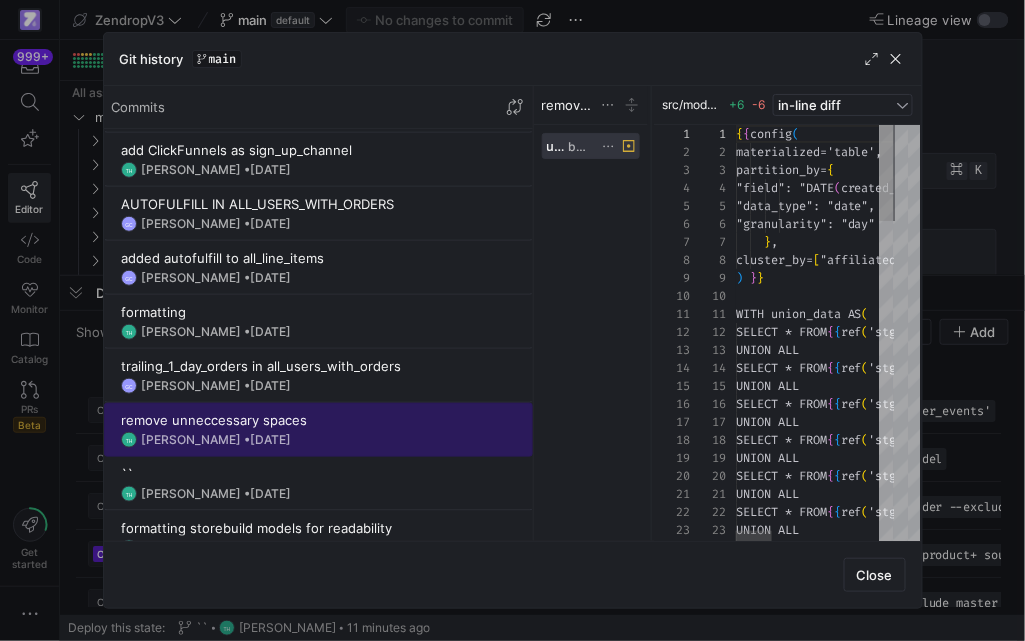 scroll, scrollTop: 180, scrollLeft: 0, axis: vertical 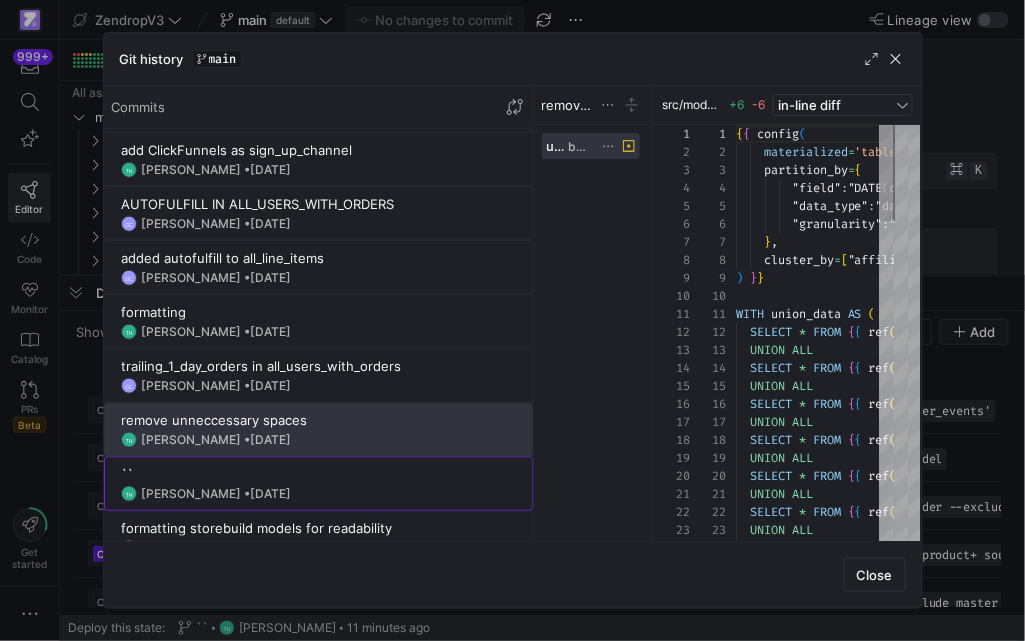 click on "``" at bounding box center (318, 474) 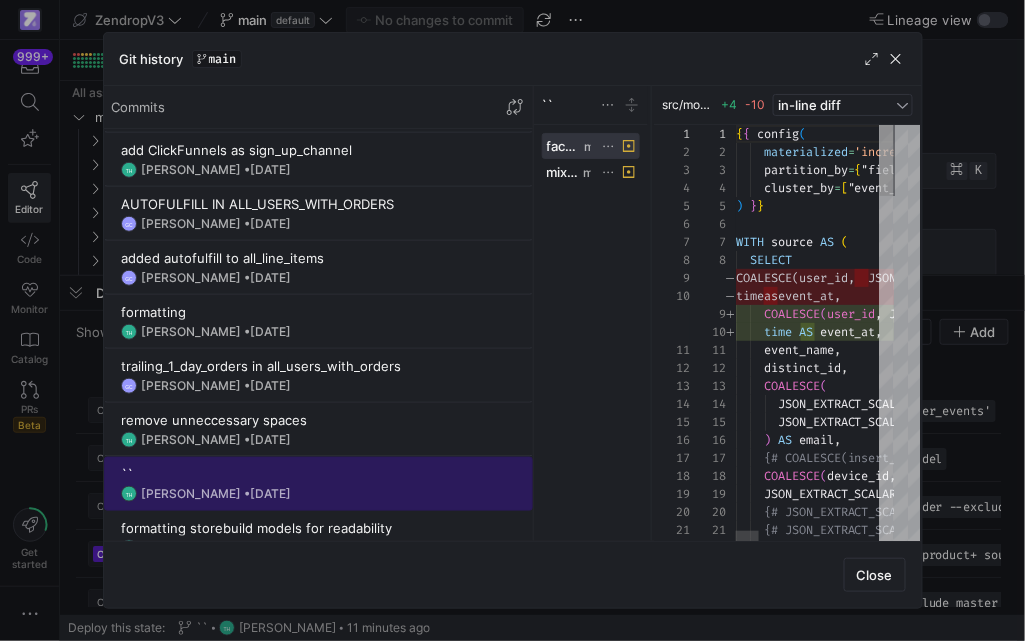 scroll, scrollTop: 180, scrollLeft: 0, axis: vertical 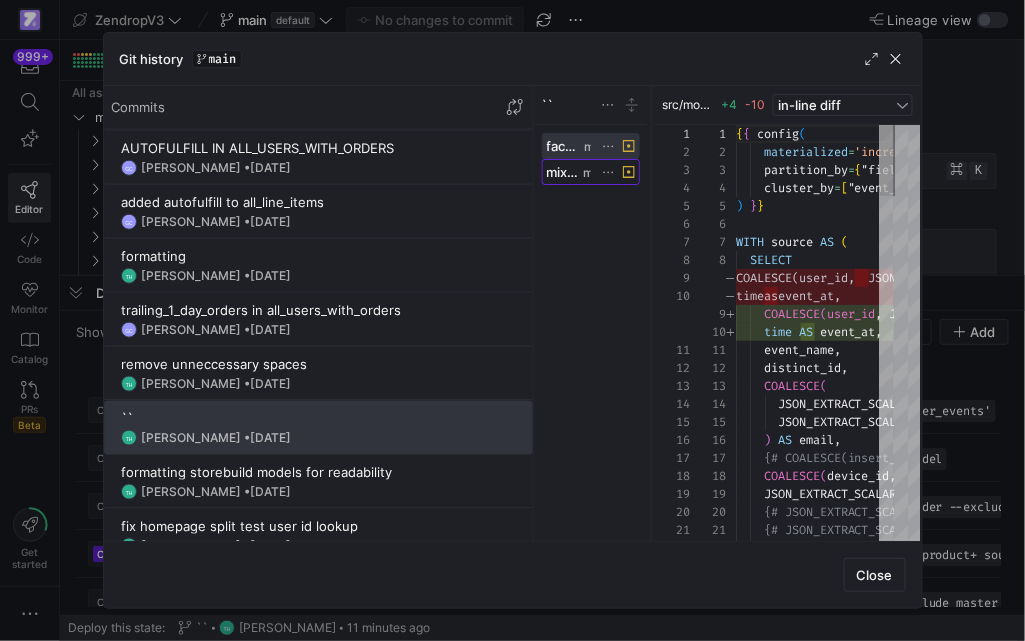 click on "mixpanel_store_builder_events.sql" at bounding box center [563, 172] 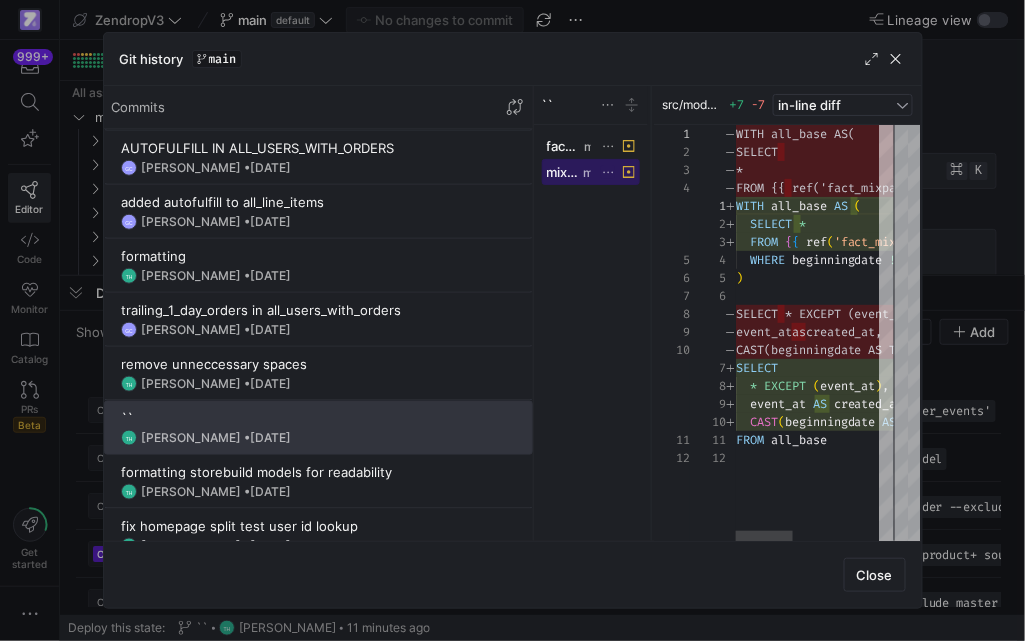 scroll, scrollTop: 180, scrollLeft: 0, axis: vertical 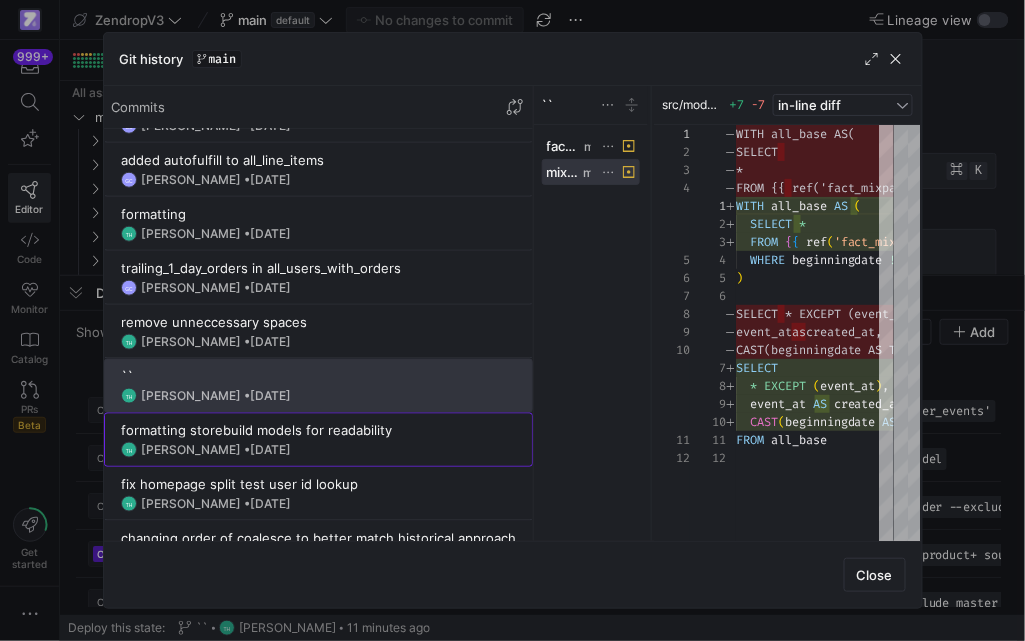 click on "formatting storebuild models for readability" at bounding box center [318, 430] 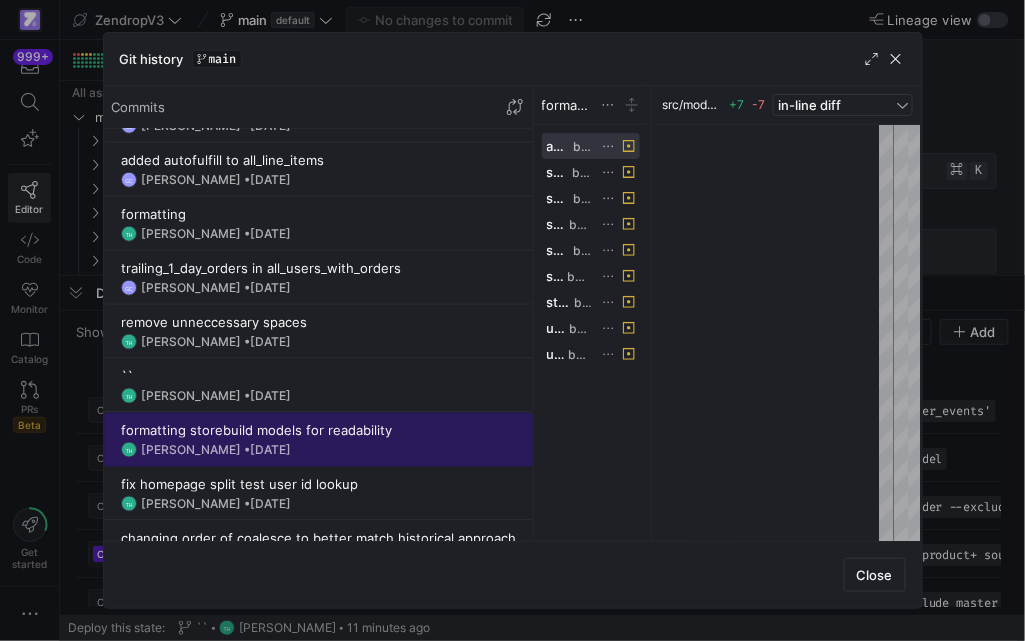 scroll, scrollTop: 144, scrollLeft: 0, axis: vertical 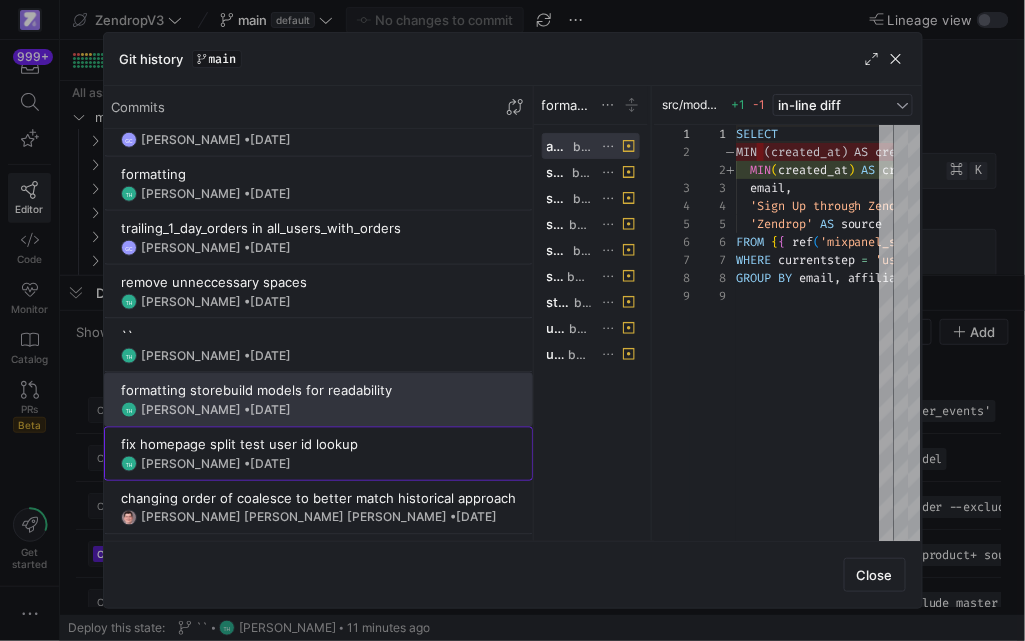 click on "fix homepage split test user id lookup" at bounding box center [318, 444] 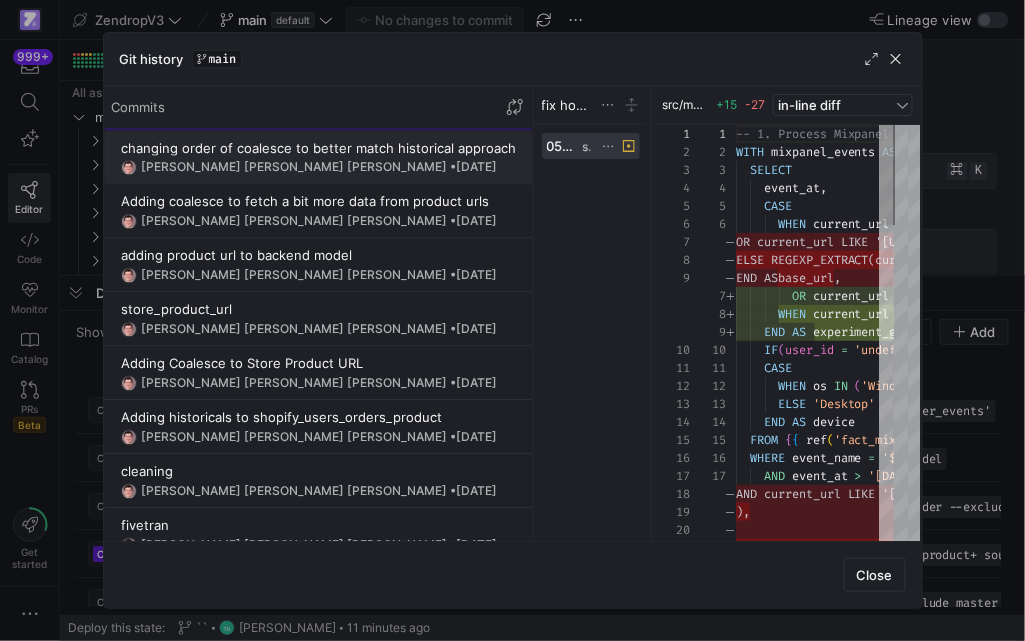 scroll, scrollTop: 2543, scrollLeft: 0, axis: vertical 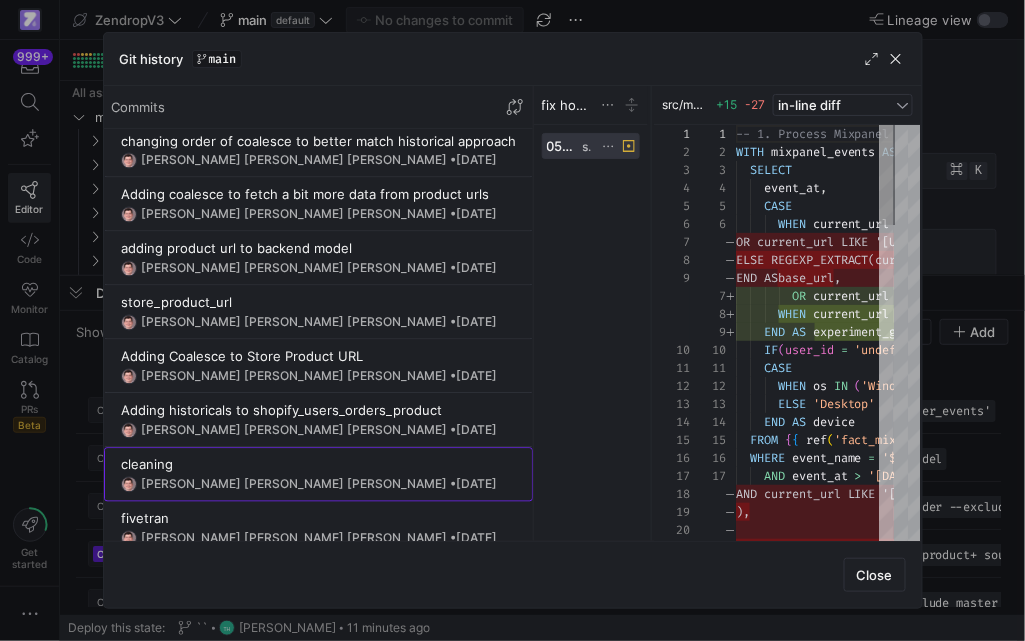 click on "cleaning" at bounding box center (318, 465) 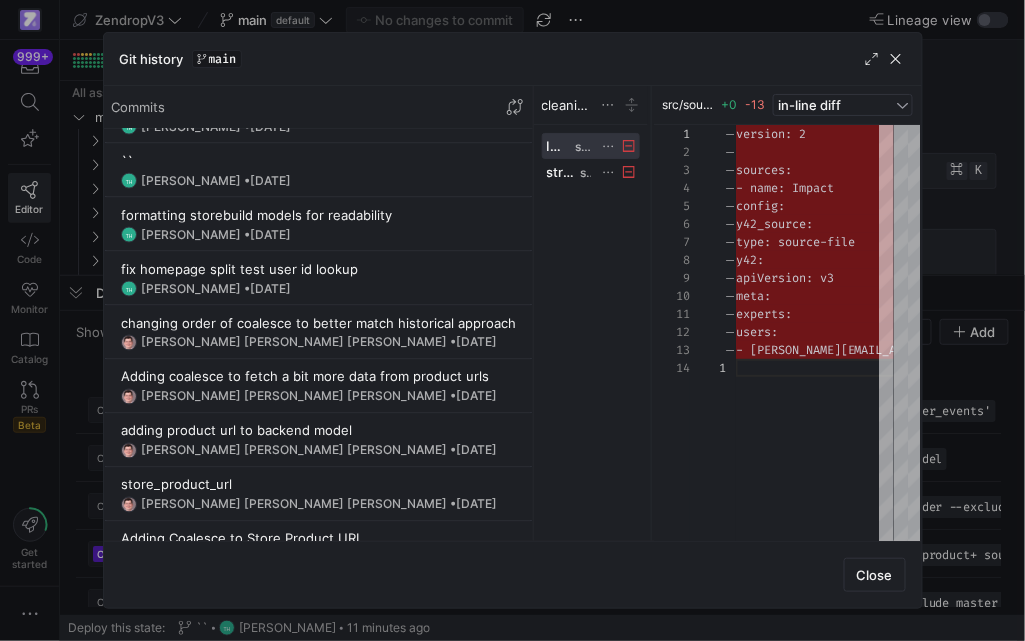 scroll, scrollTop: 2360, scrollLeft: 0, axis: vertical 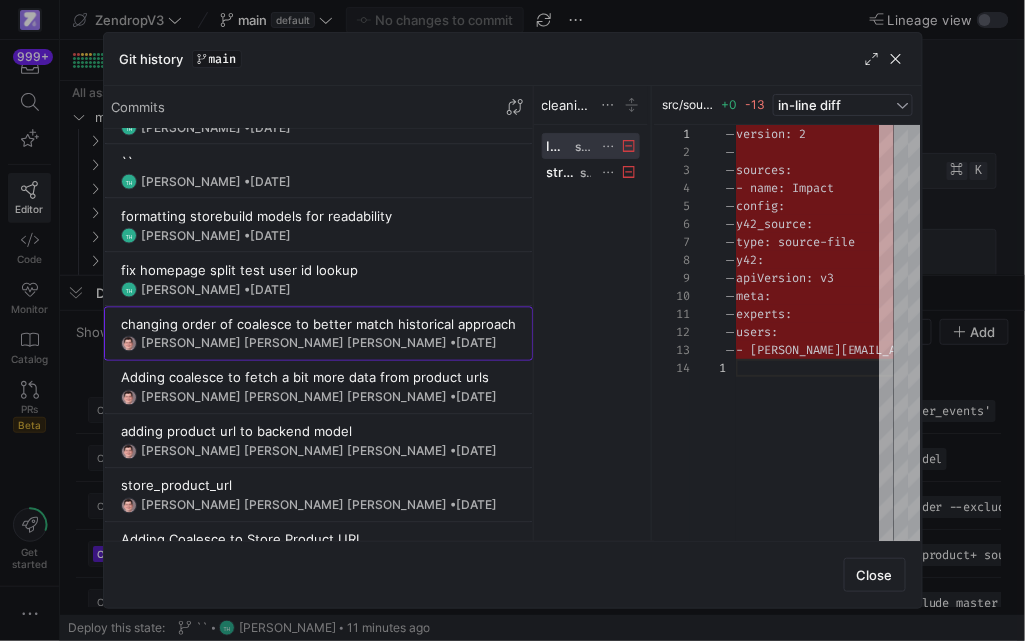 click on "[PERSON_NAME] [PERSON_NAME] [PERSON_NAME] •  [DATE]" at bounding box center [319, 344] 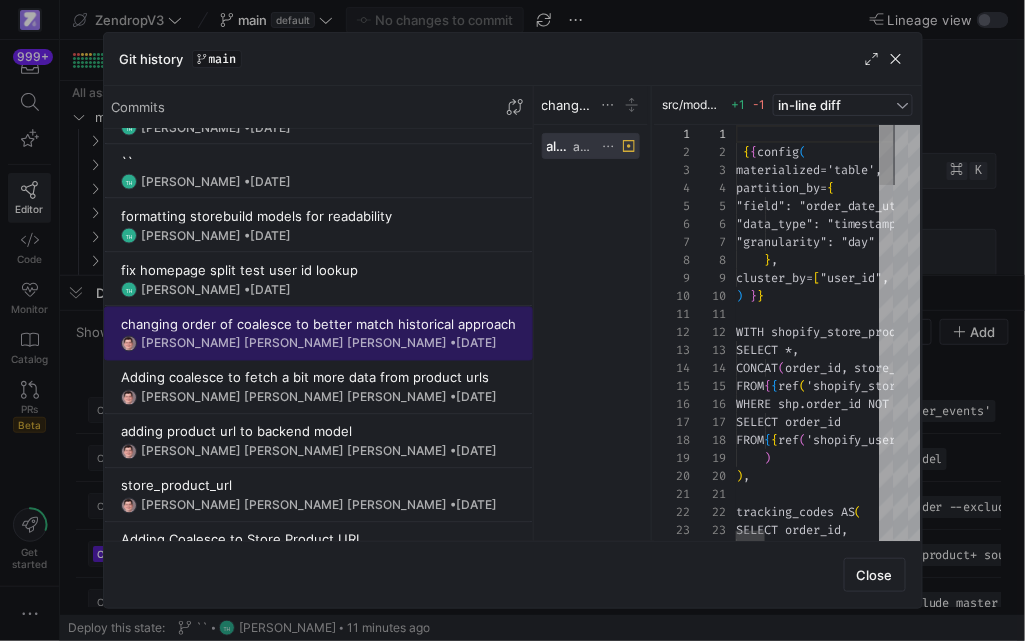 scroll, scrollTop: 180, scrollLeft: 0, axis: vertical 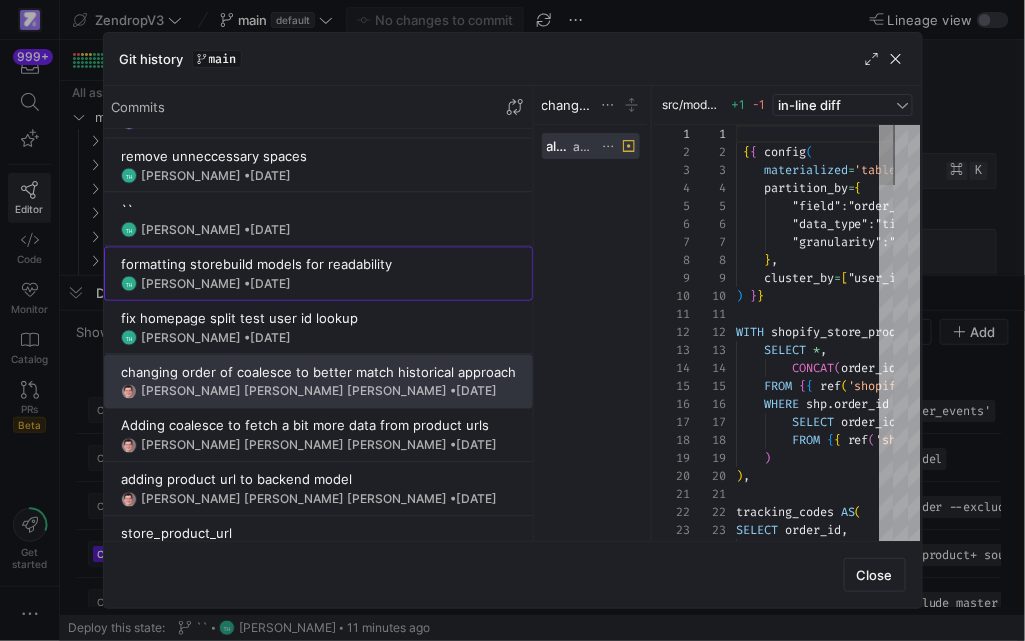 click on "TH   [PERSON_NAME] •  [DATE]" at bounding box center [318, 284] 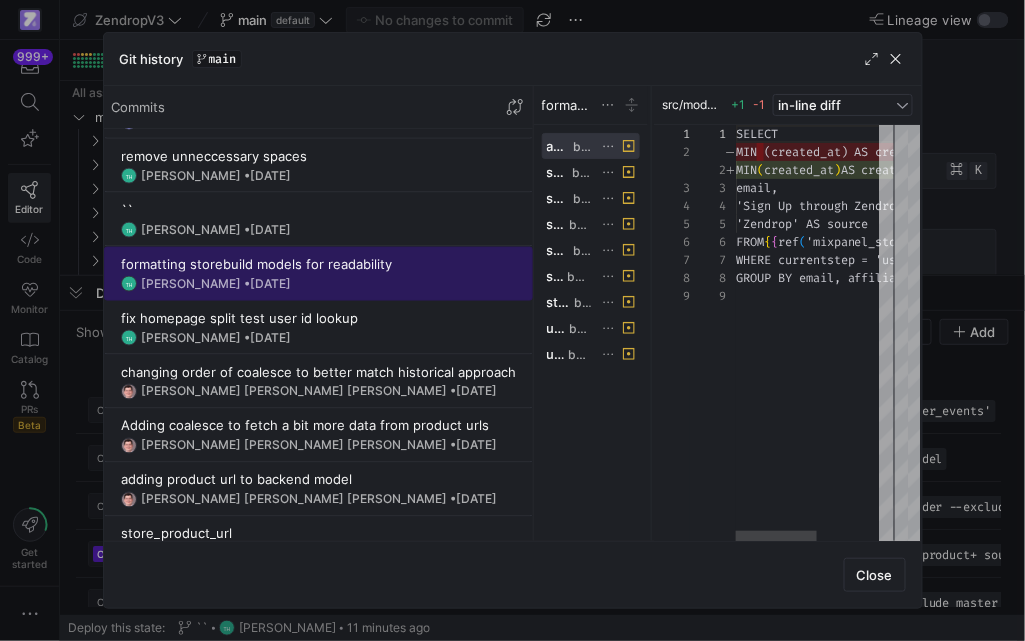 scroll, scrollTop: 144, scrollLeft: 0, axis: vertical 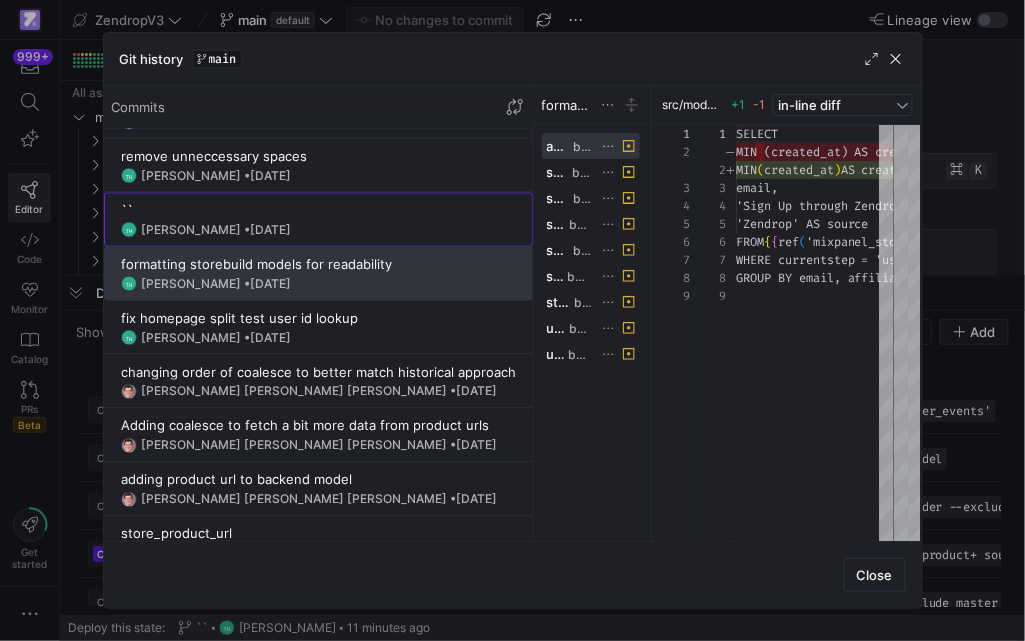 click on "``   TH   [PERSON_NAME] •  [DATE]" at bounding box center [318, 220] 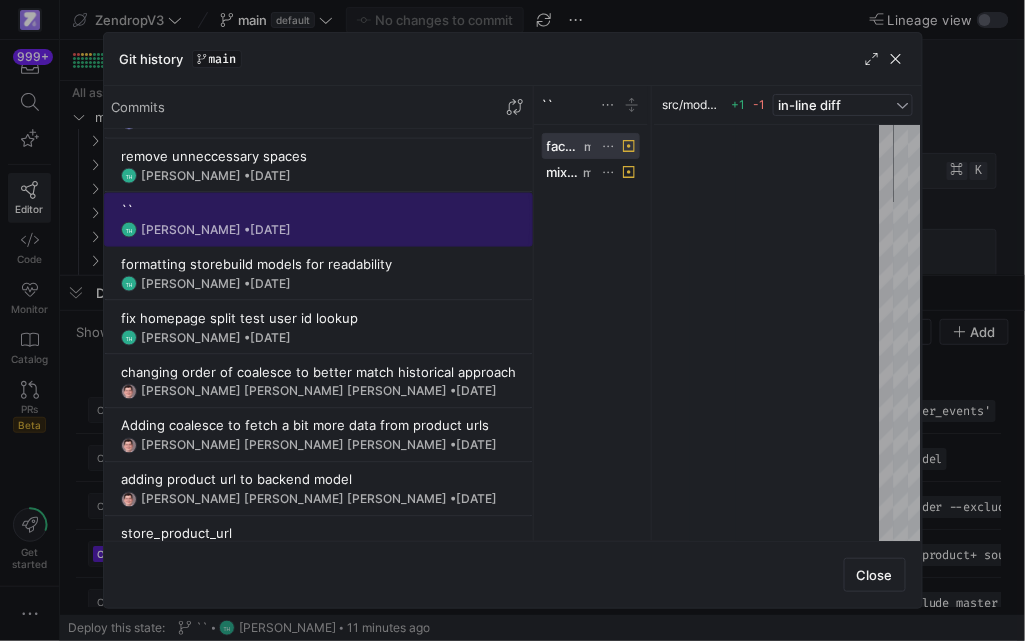 scroll, scrollTop: 180, scrollLeft: 0, axis: vertical 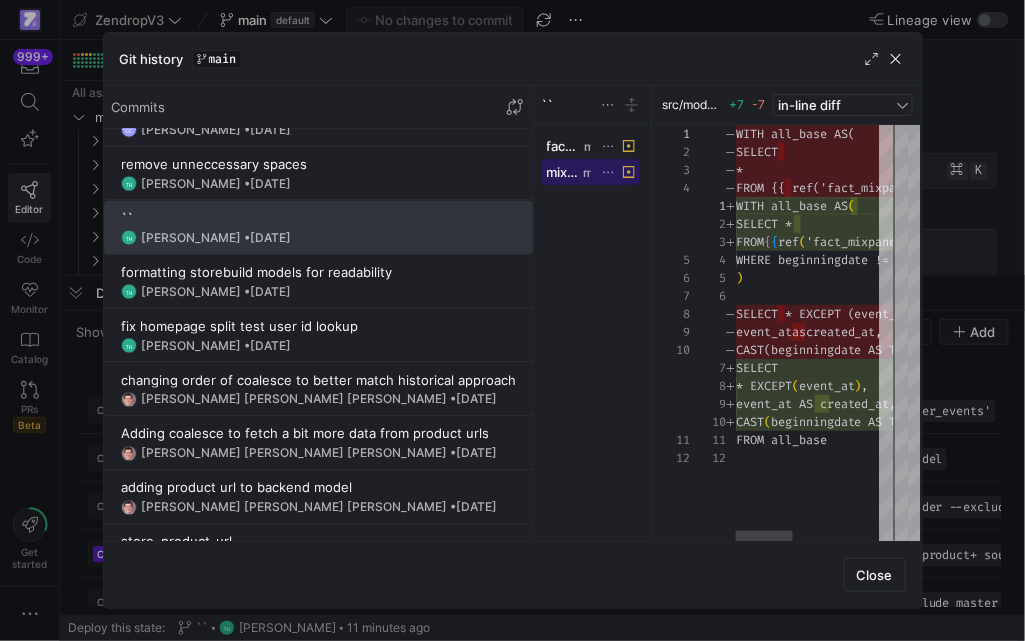 click on "mixpanel_store_builder_events.sql  mixpanel" at bounding box center [569, 172] 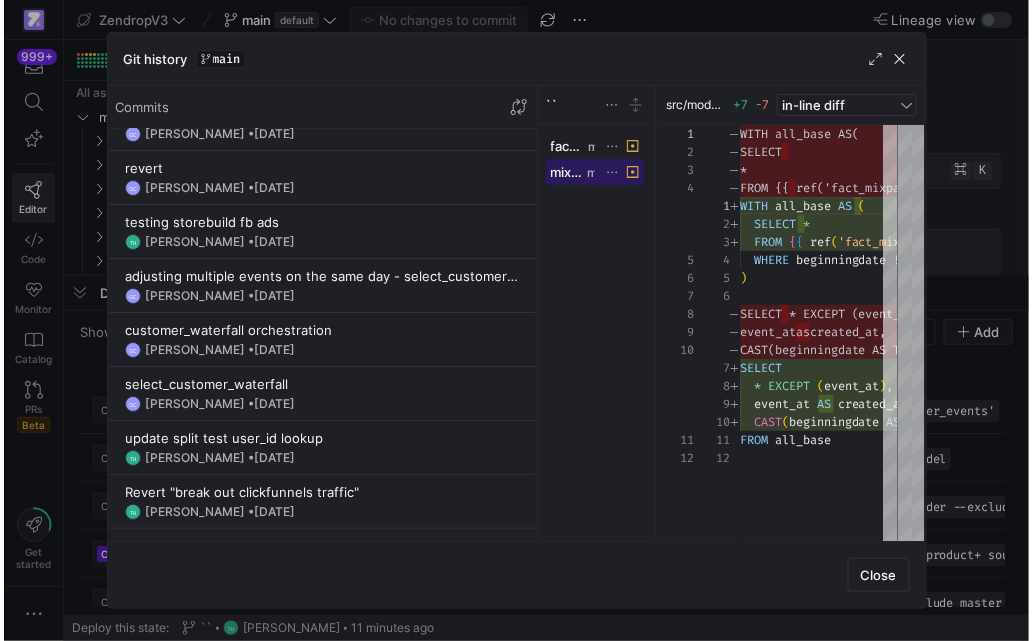 scroll, scrollTop: 1526, scrollLeft: 0, axis: vertical 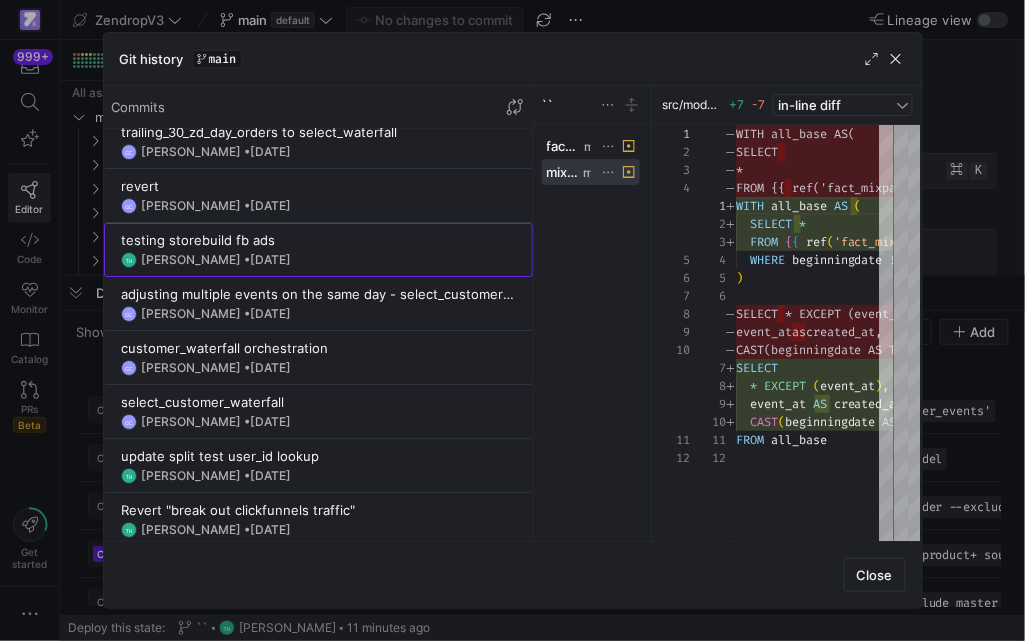 click on "[DATE]" at bounding box center (270, 259) 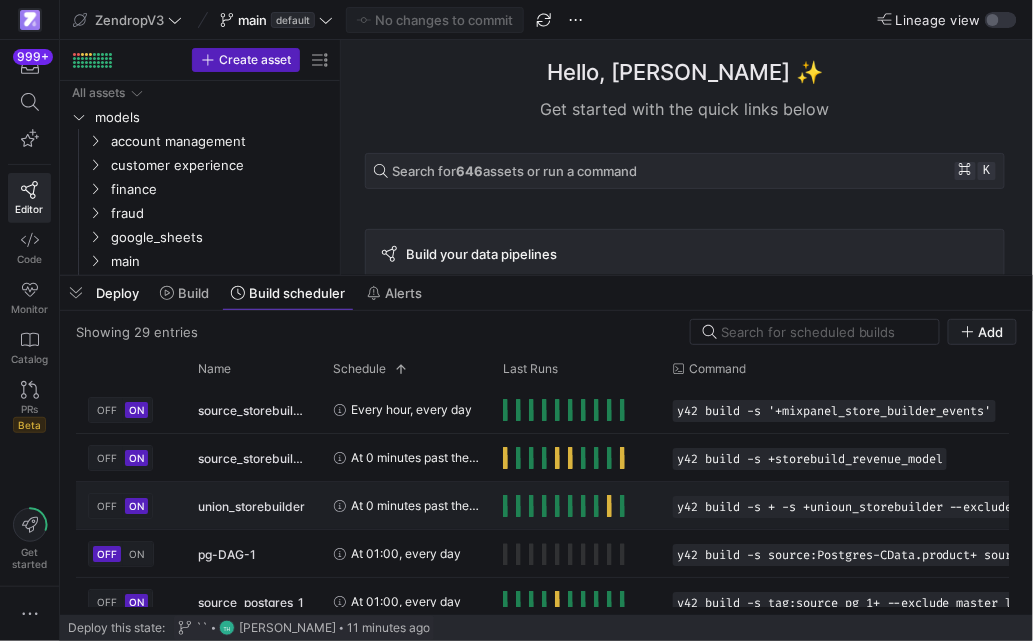 scroll, scrollTop: 9, scrollLeft: 0, axis: vertical 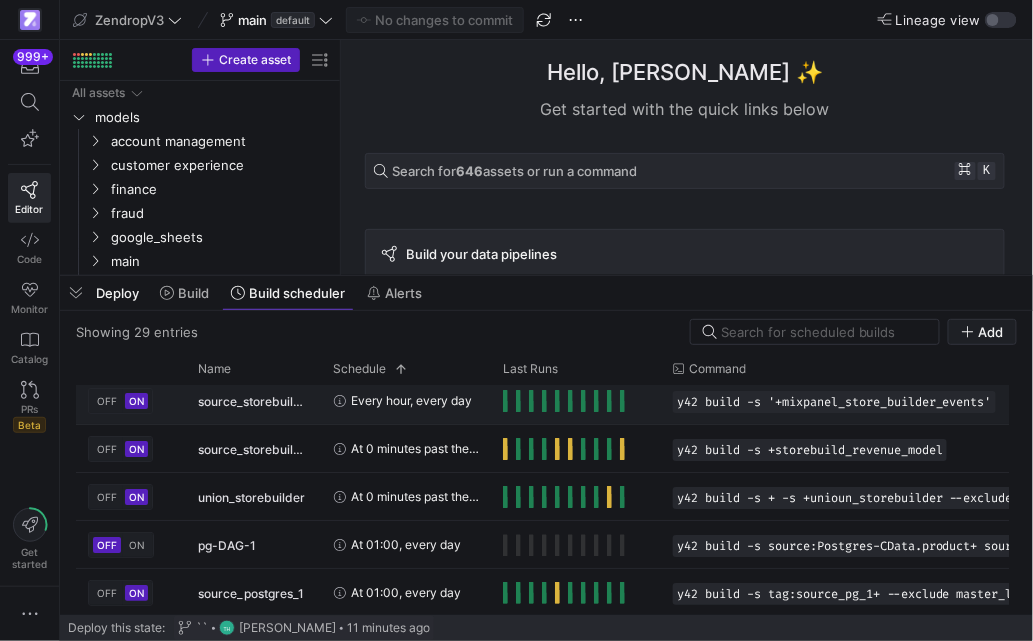 click on "source_storebuild_mixpanel_events" 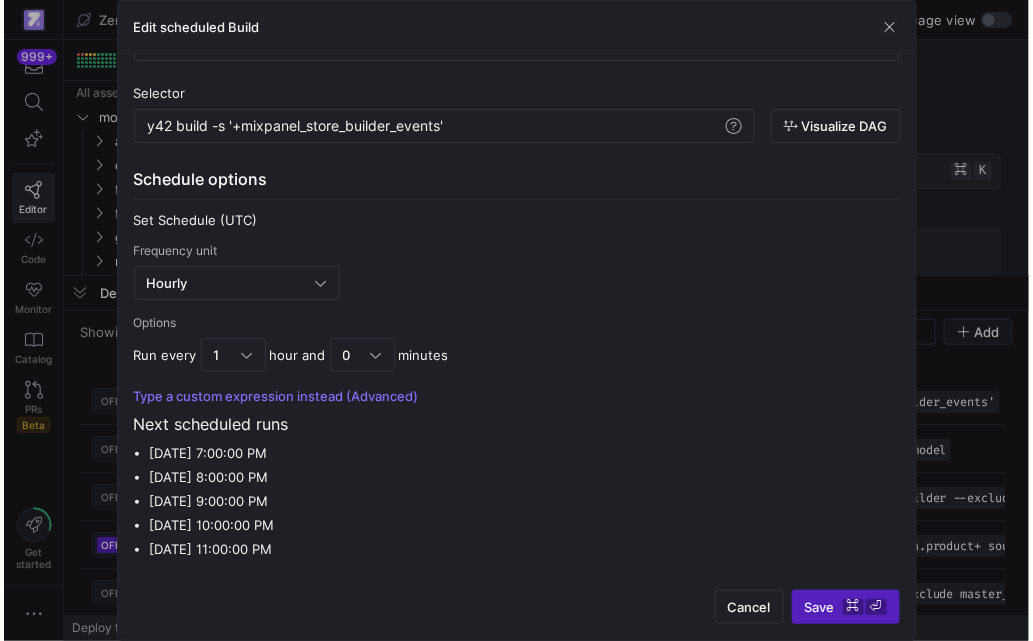 scroll, scrollTop: 0, scrollLeft: 0, axis: both 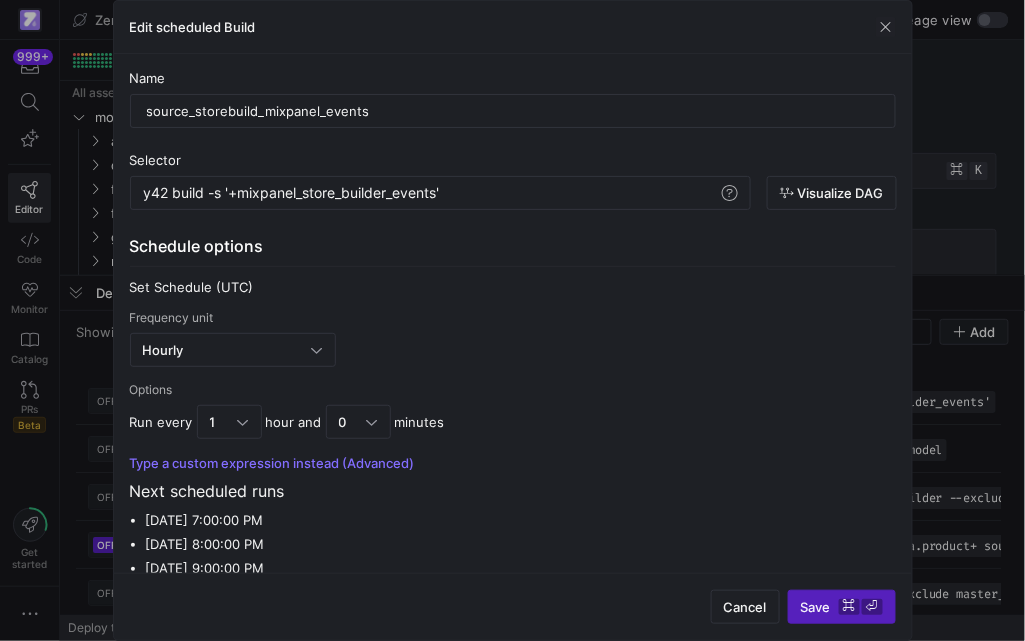 type 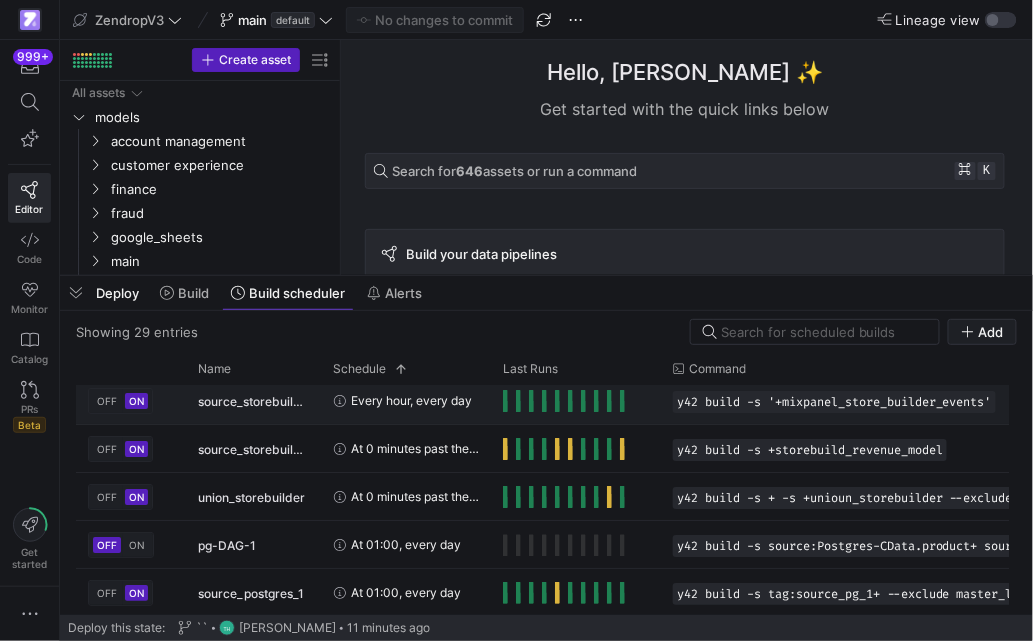 scroll, scrollTop: 27, scrollLeft: 0, axis: vertical 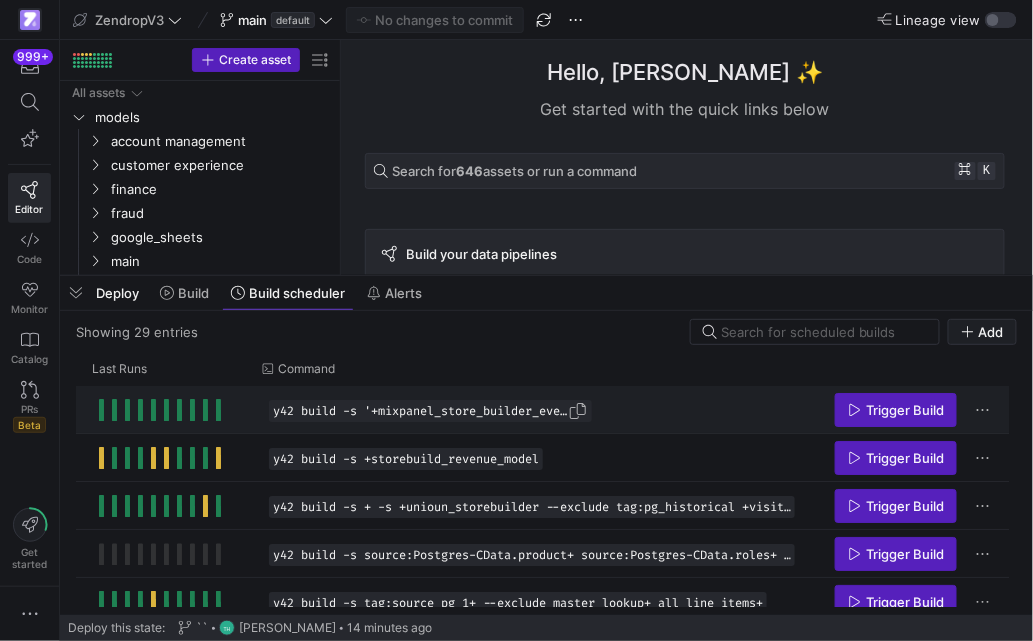 click on "y42 build -s '+mixpanel_store_builder_events'" 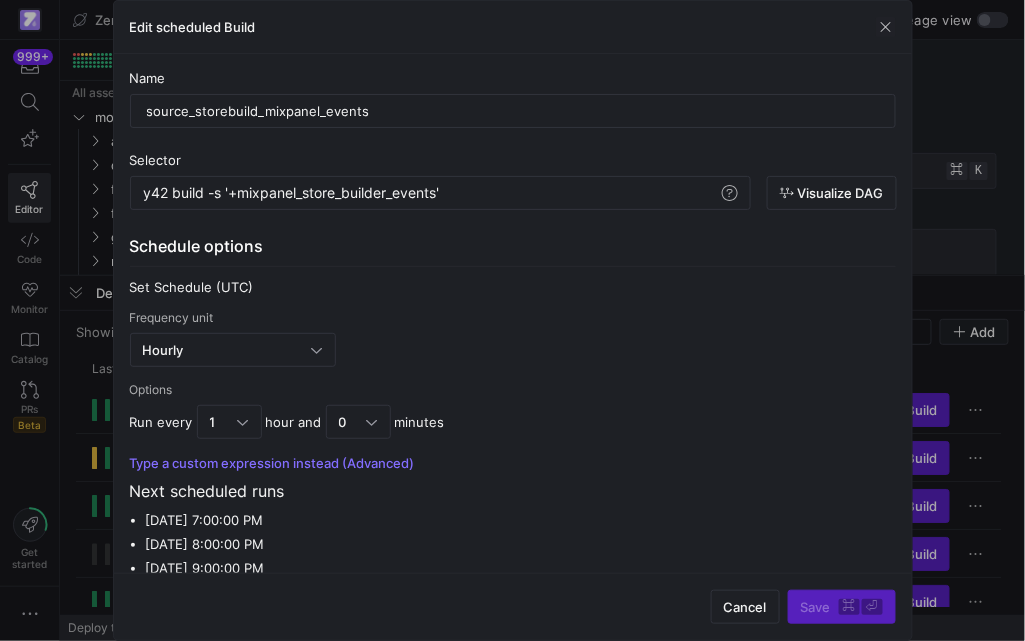 type 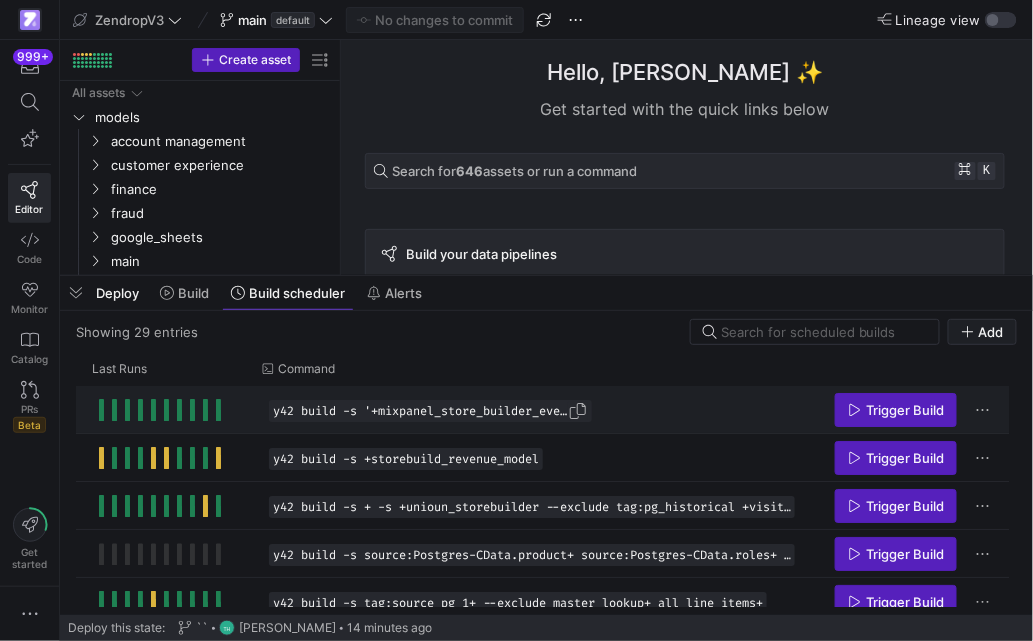 click 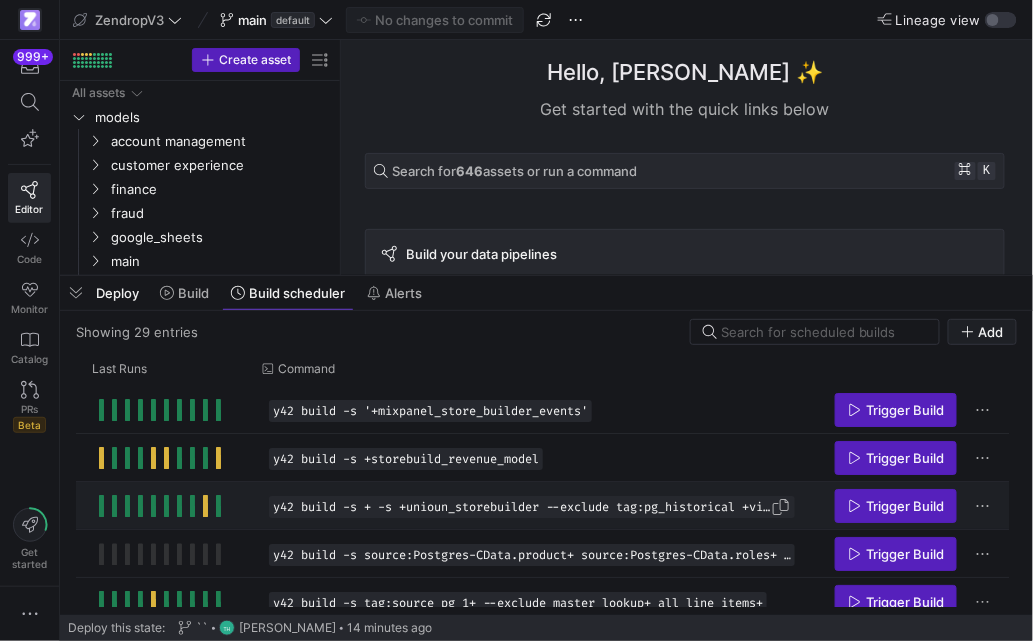 scroll, scrollTop: 29, scrollLeft: 0, axis: vertical 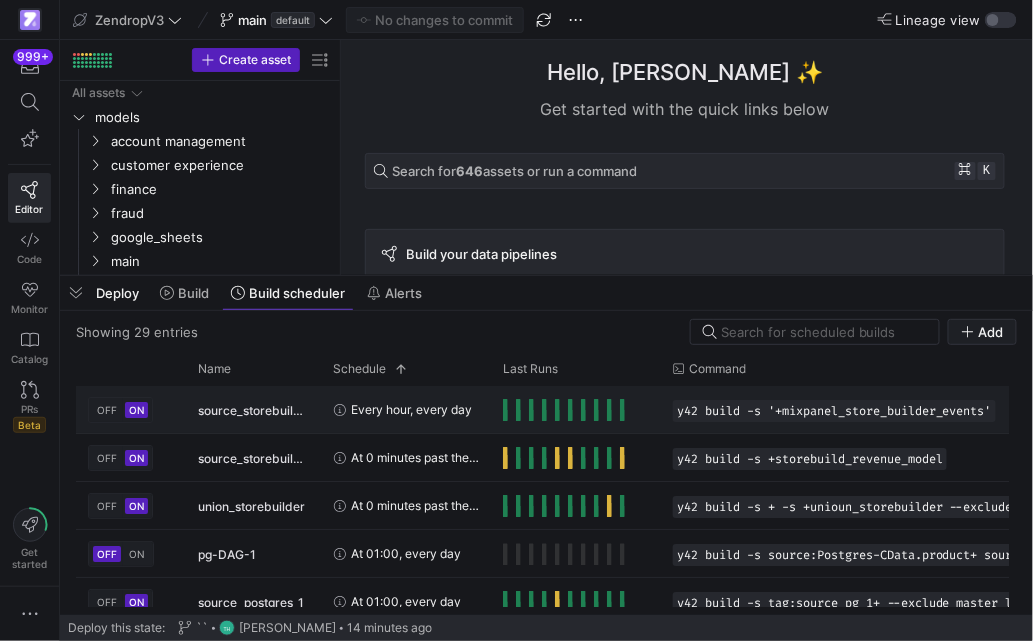 click 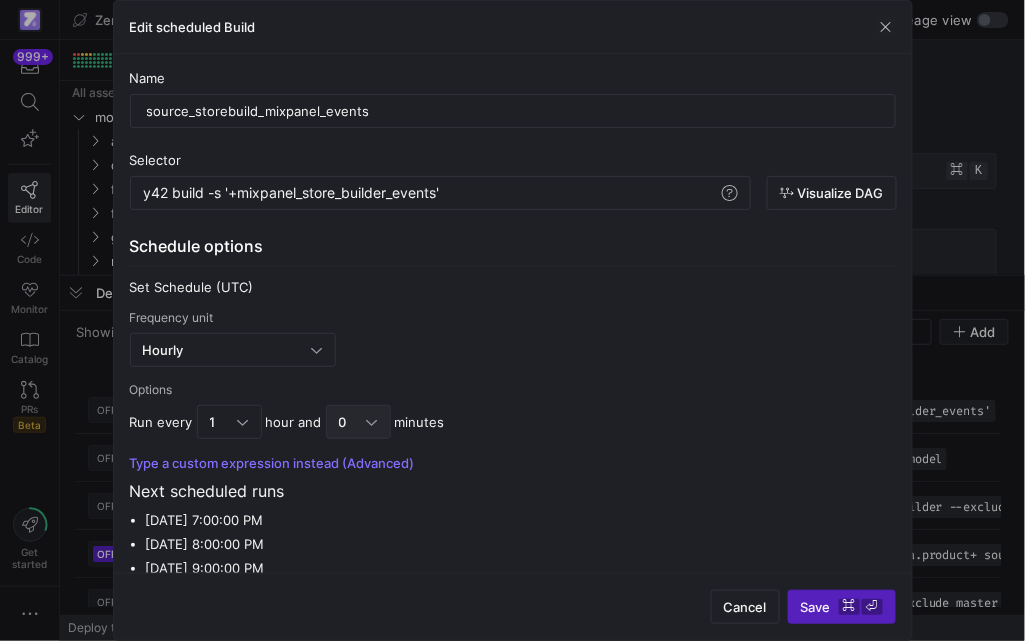 click on "0" 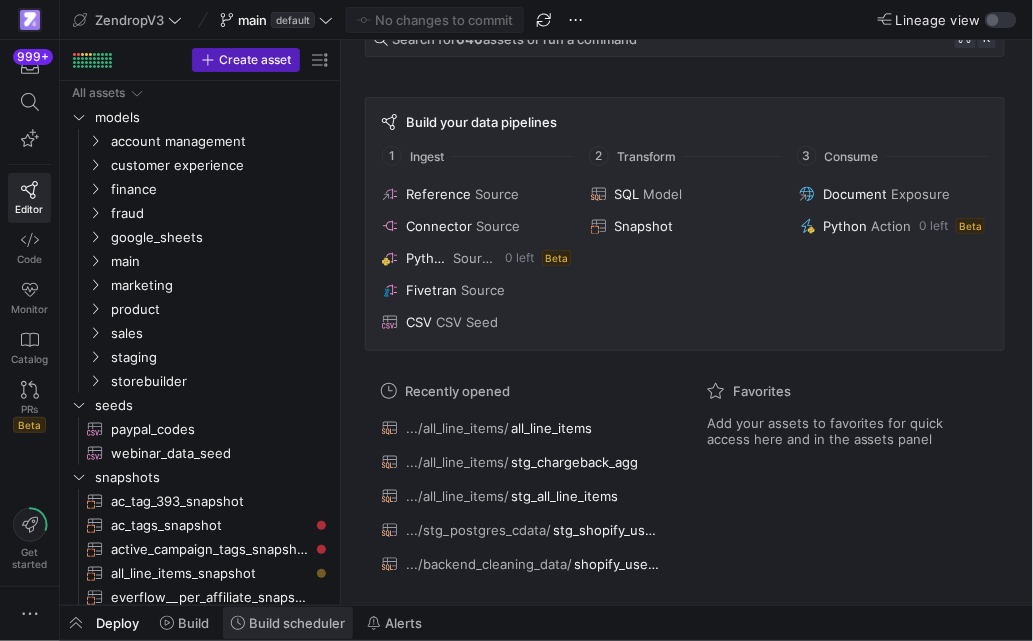 click on "Build scheduler" 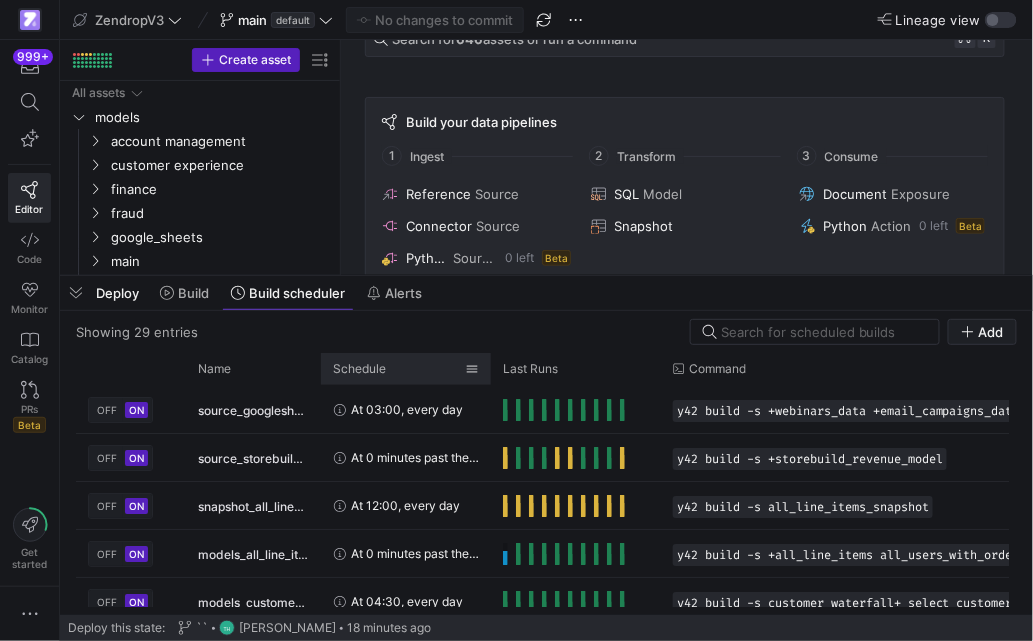 click on "Schedule" 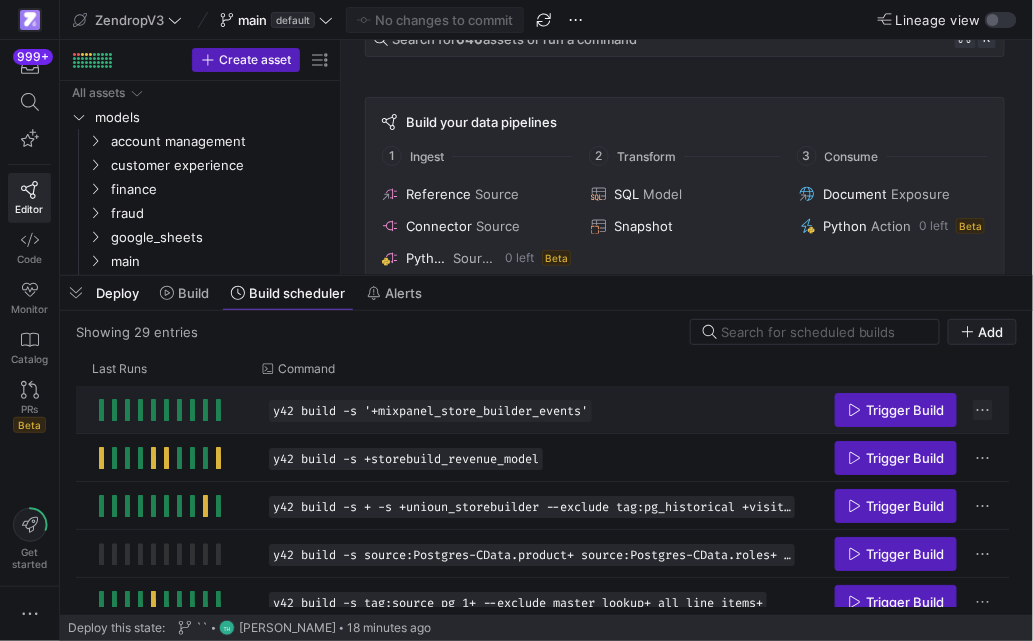 click 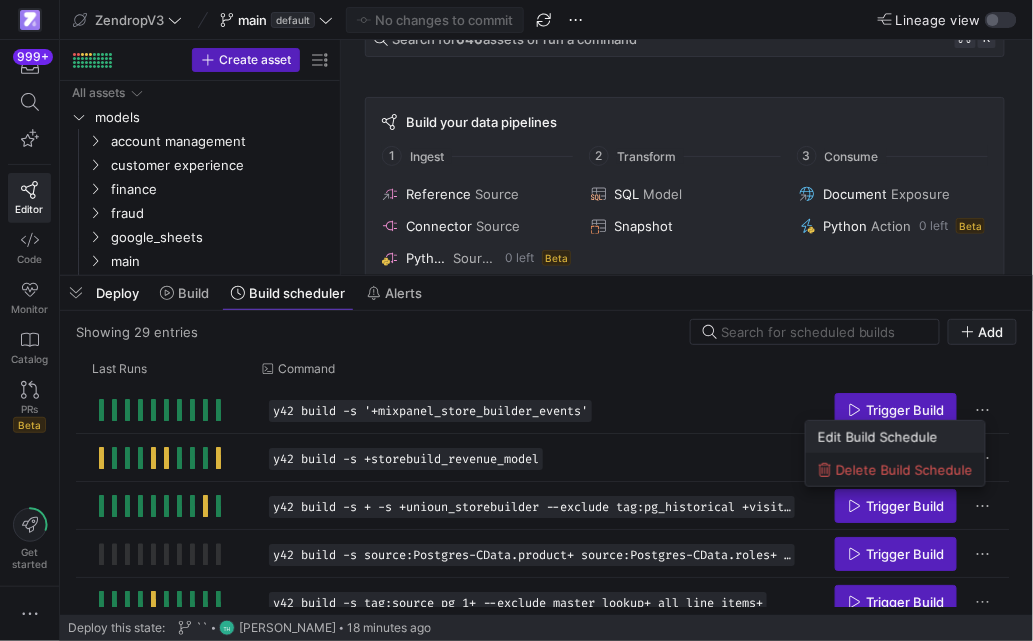 click on "Edit Build Schedule" at bounding box center [878, 437] 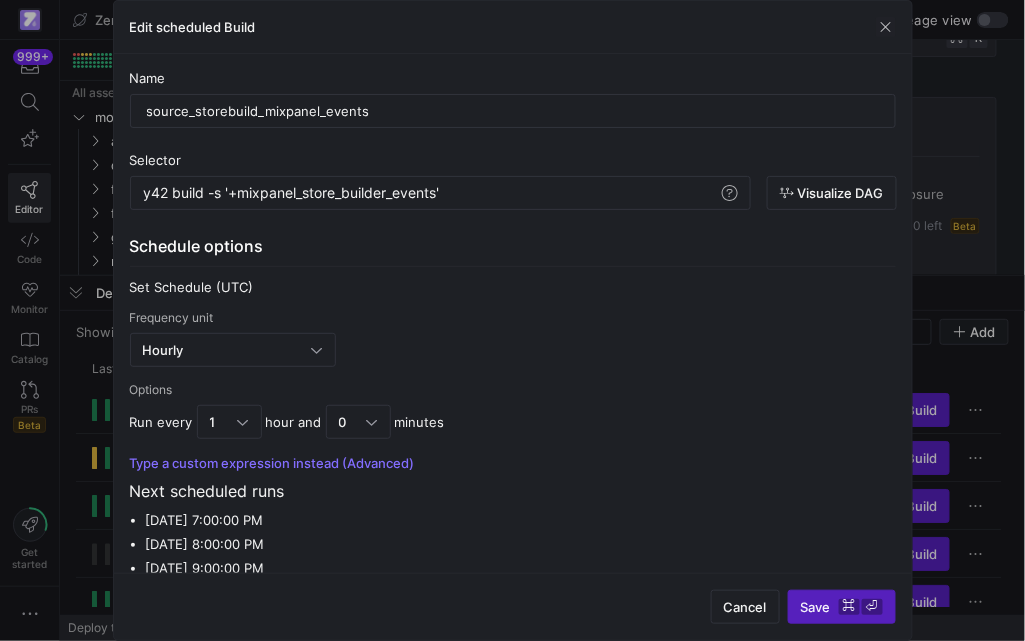 type 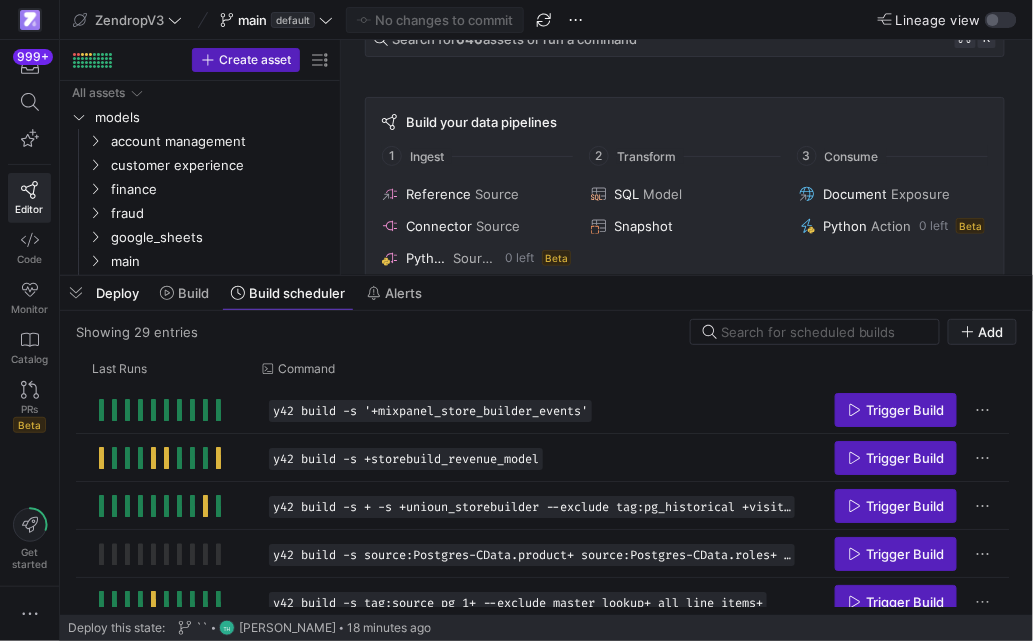 click on "Deploy this state:" 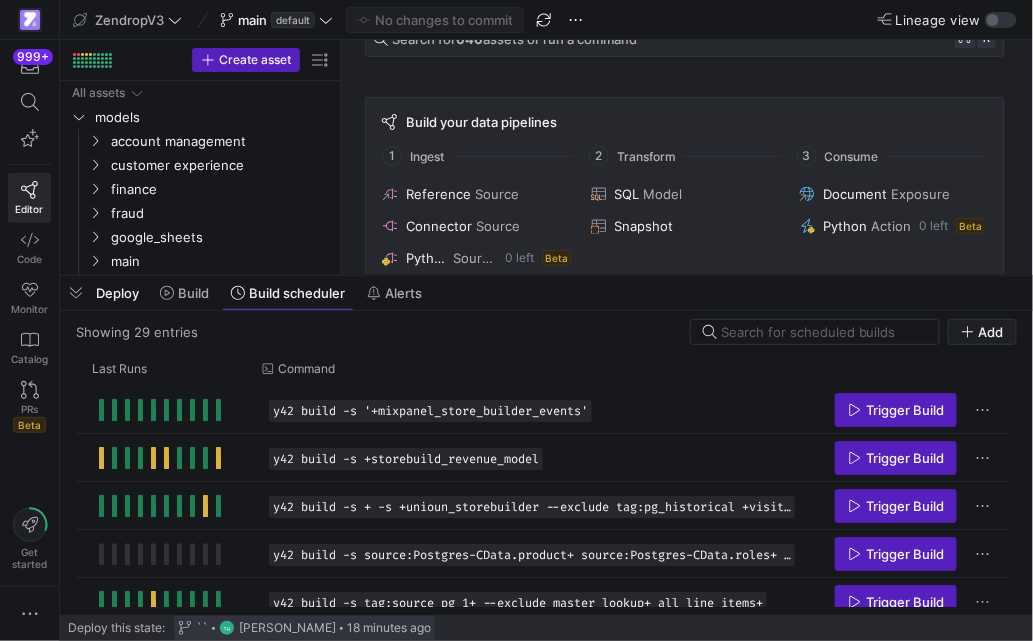 click on "TH  [PERSON_NAME]" 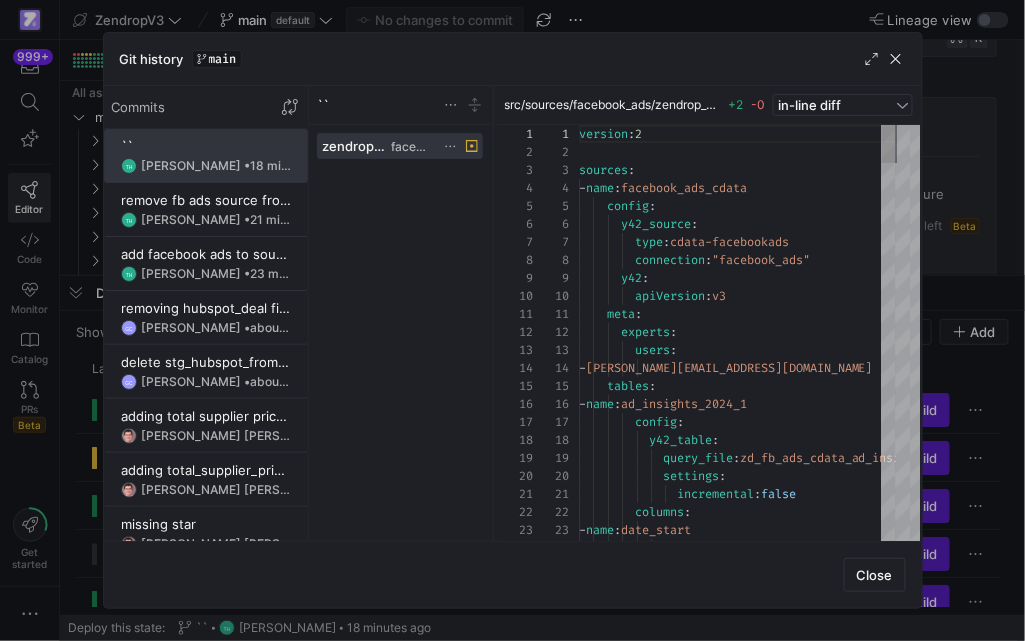 drag, startPoint x: 289, startPoint y: 110, endPoint x: 297, endPoint y: 91, distance: 20.615528 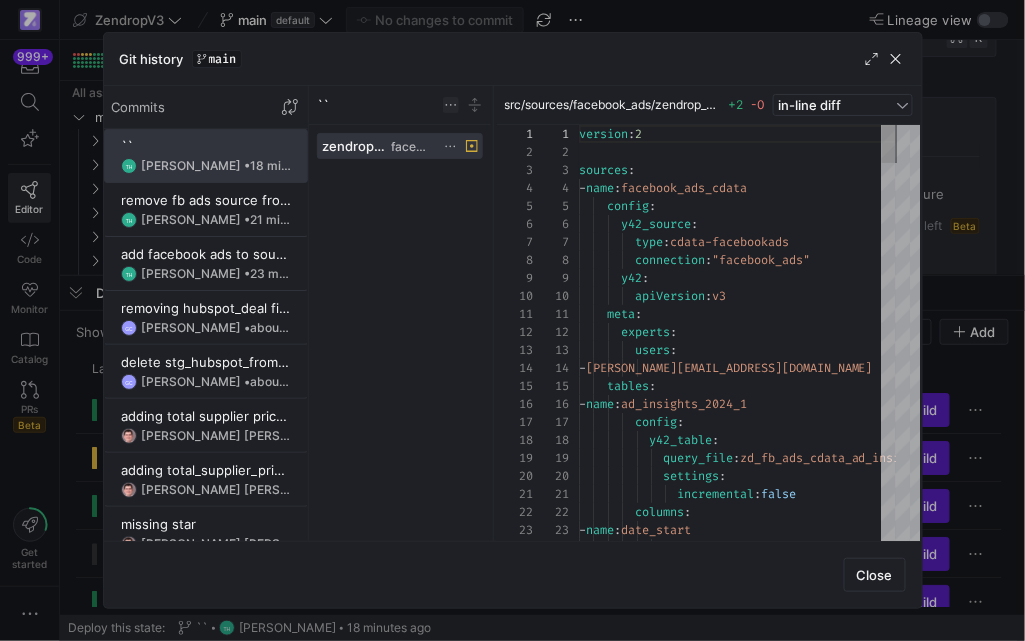 click at bounding box center [451, 105] 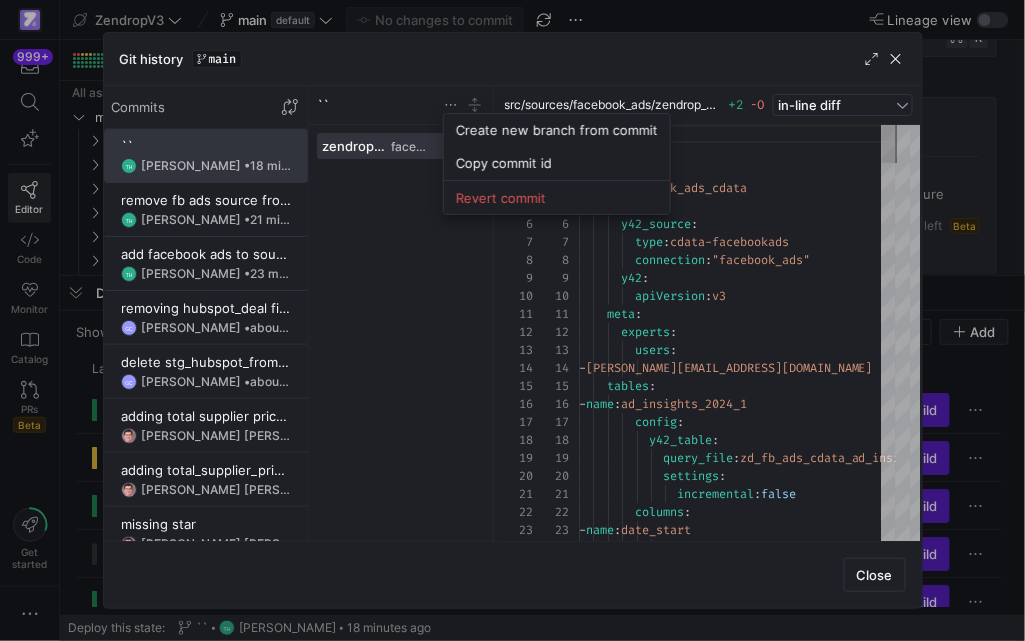 click at bounding box center [512, 320] 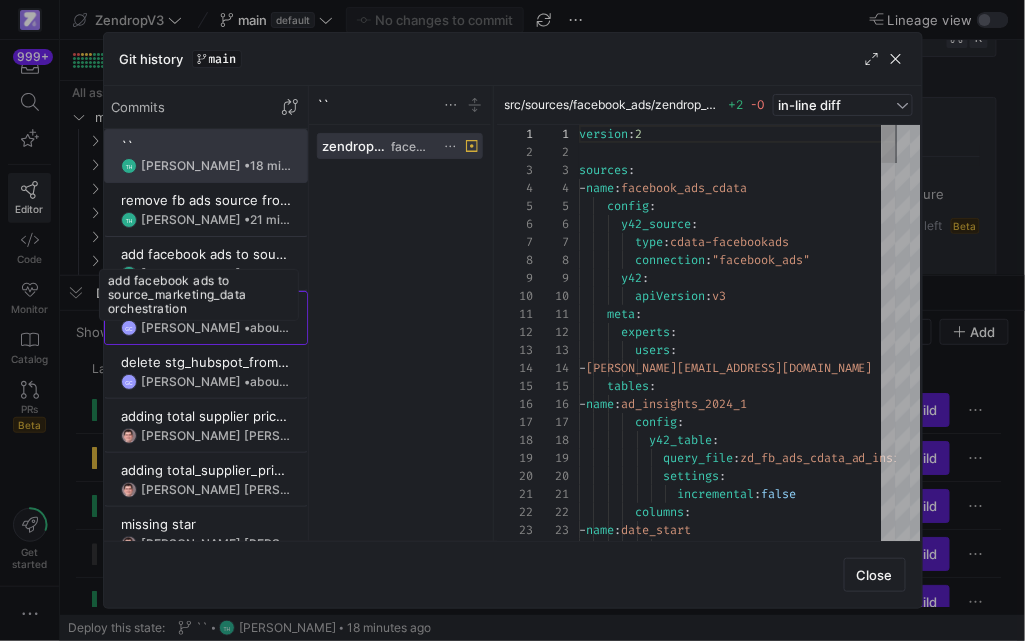 click on "[PERSON_NAME] •  about 1 hour ago" at bounding box center (216, 328) 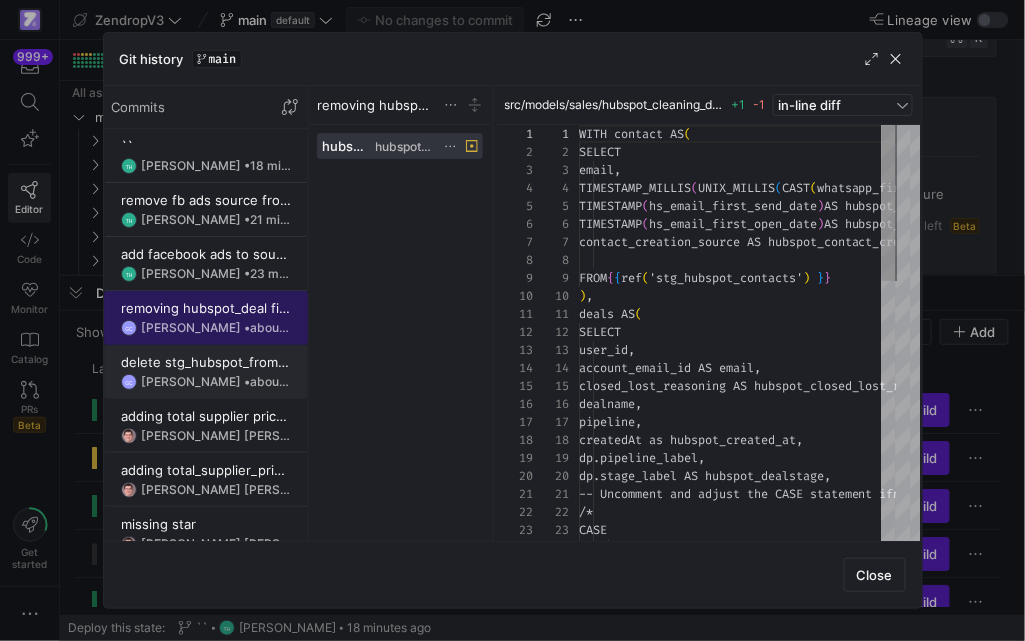 scroll, scrollTop: 180, scrollLeft: 0, axis: vertical 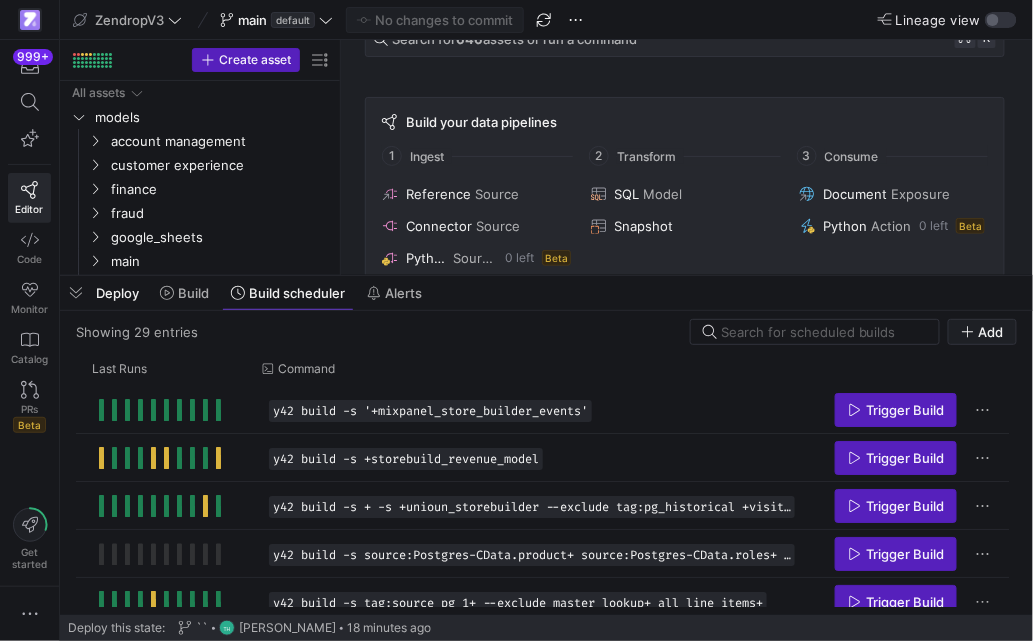 type 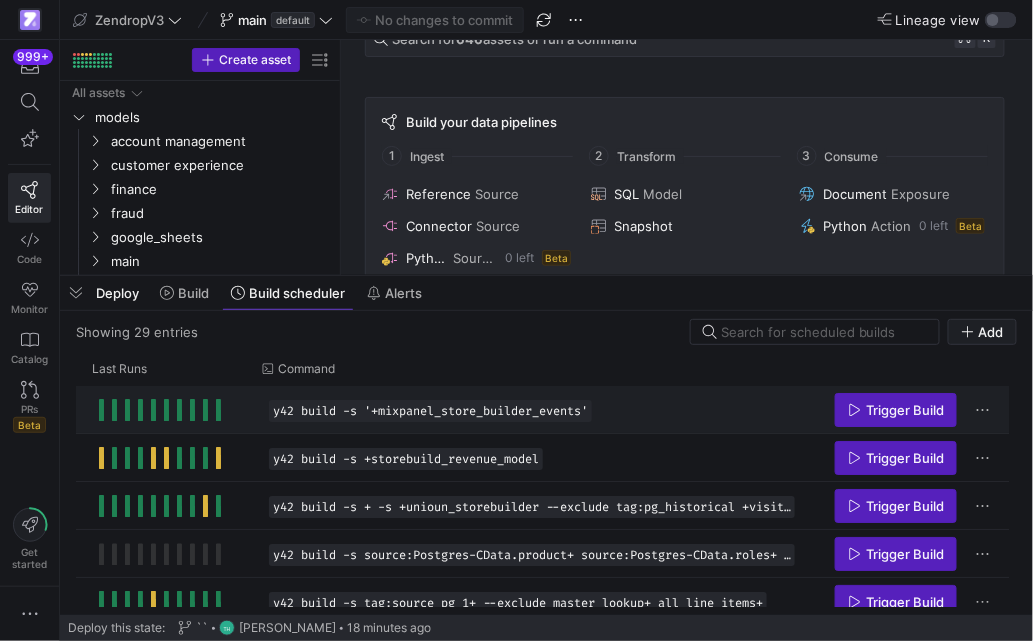 click on "y42 build -s '+mixpanel_store_builder_events'" 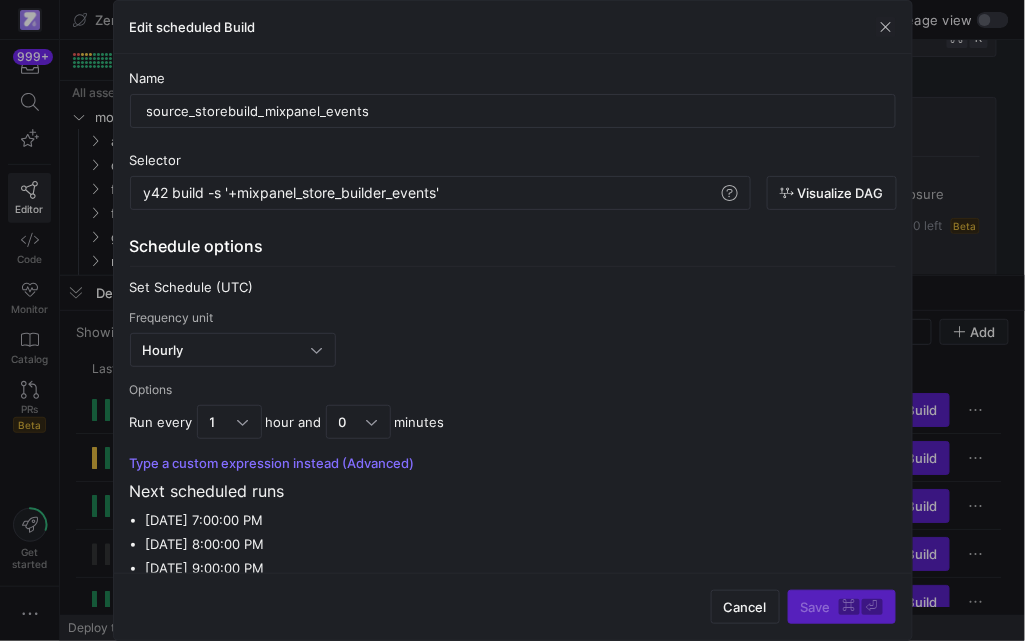 type 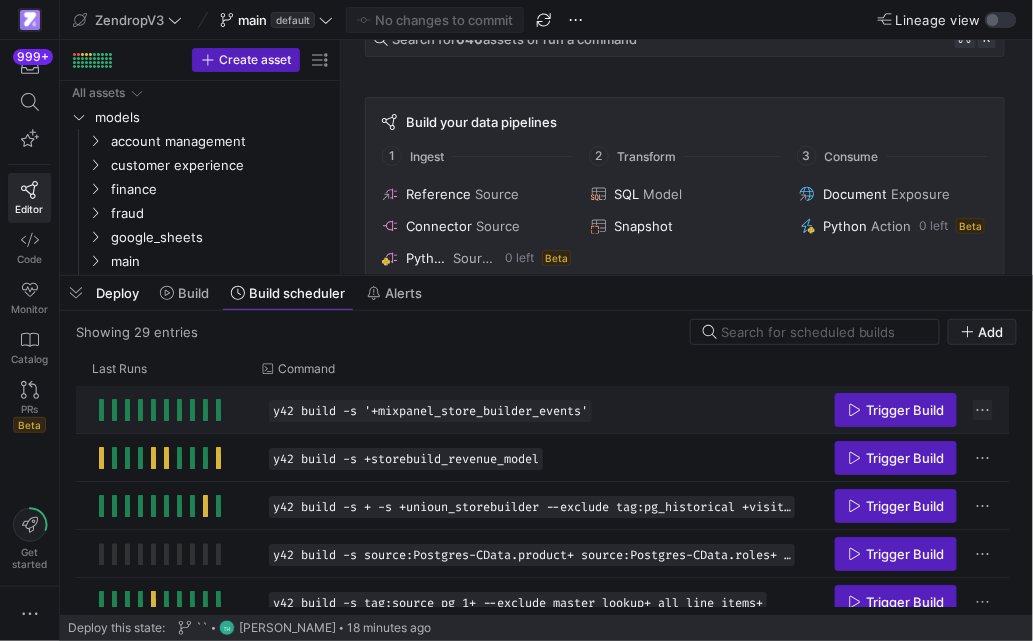 click 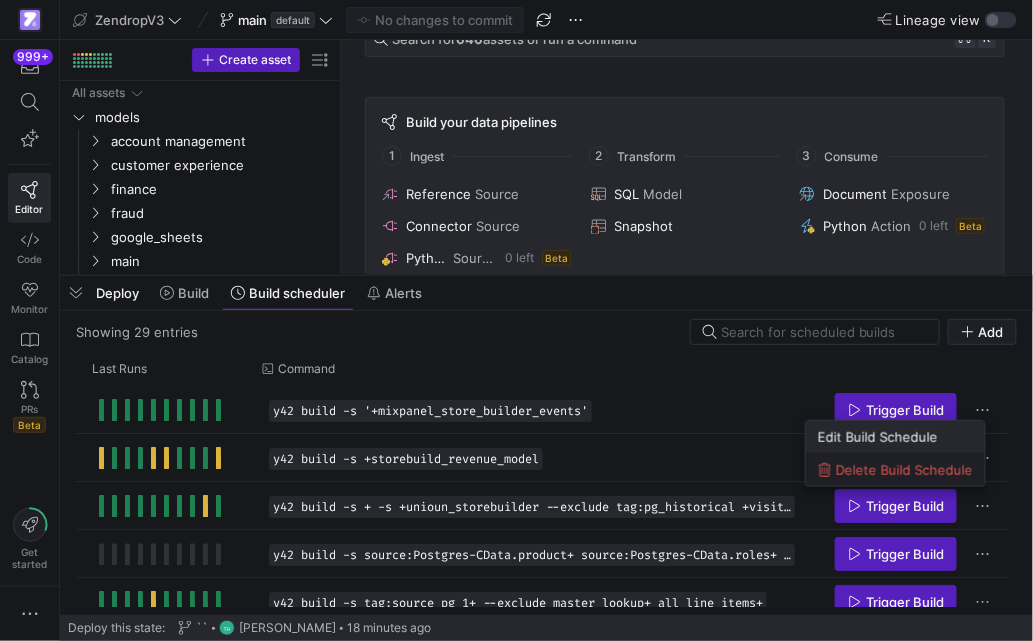 click on "Edit Build Schedule" at bounding box center [878, 437] 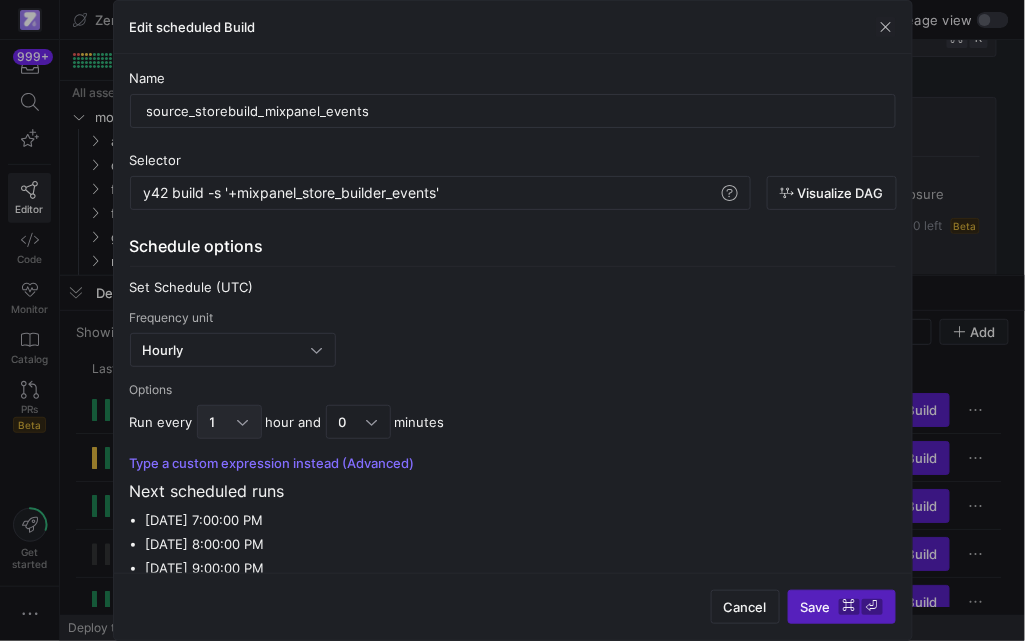 click on "1" at bounding box center (224, 422) 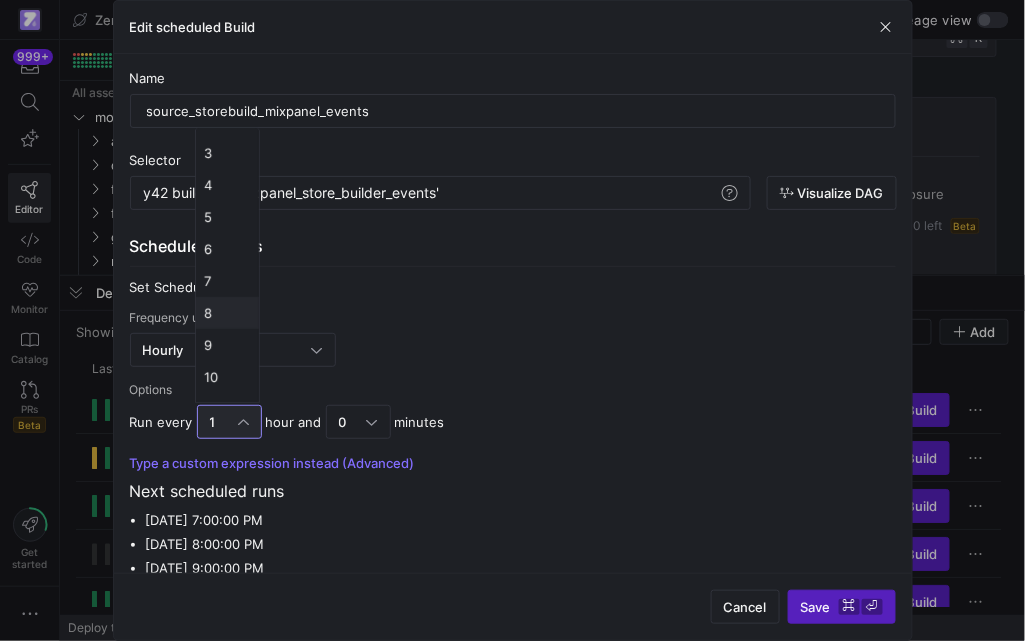 scroll, scrollTop: 61, scrollLeft: 0, axis: vertical 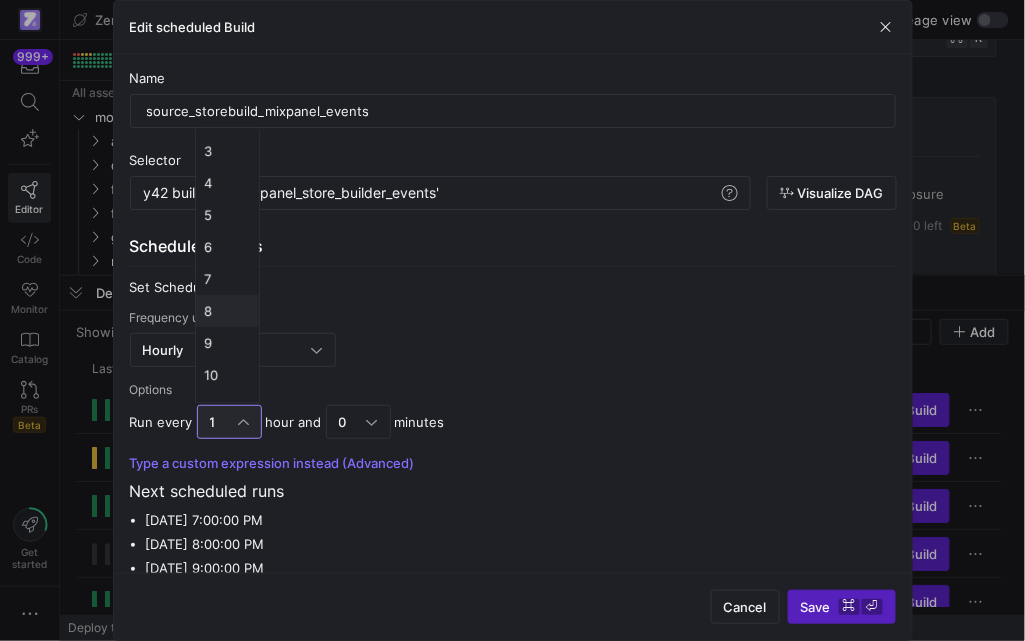 click on "10" at bounding box center (227, 375) 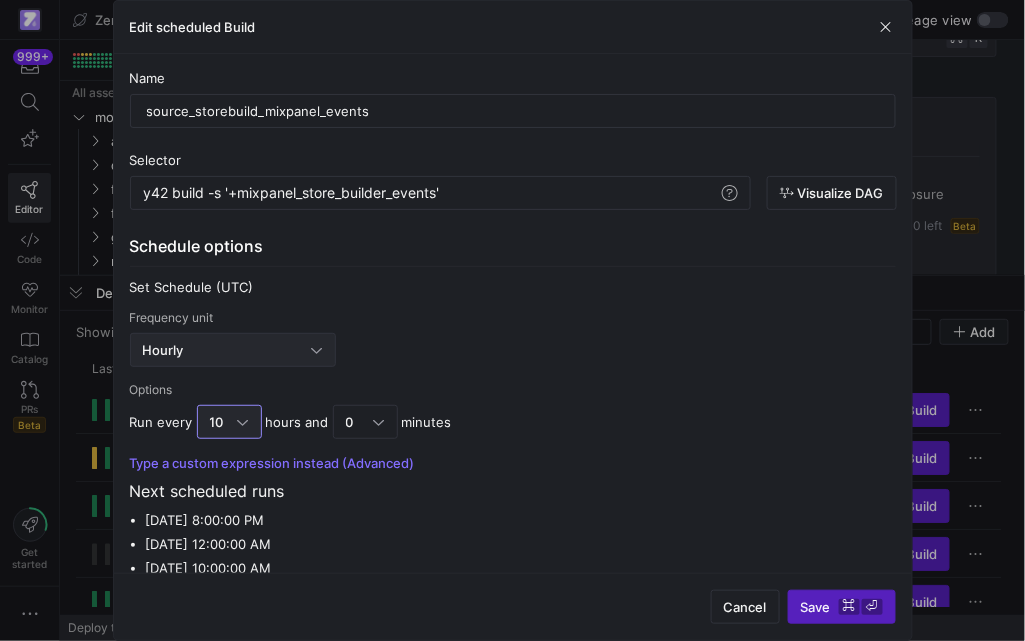 click on "Hourly" at bounding box center (227, 350) 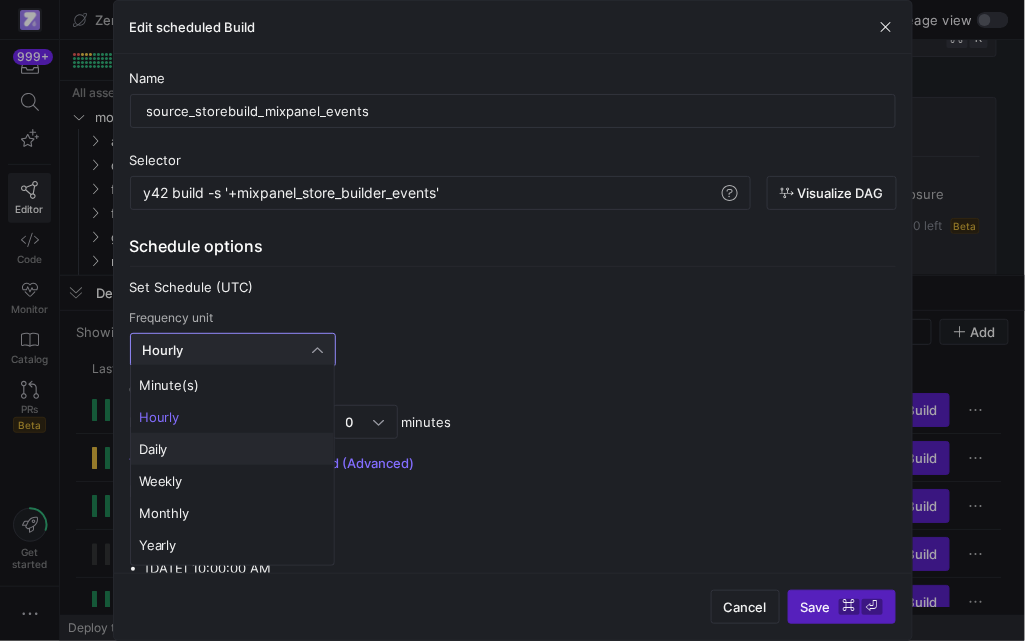 click on "Daily" at bounding box center (233, 449) 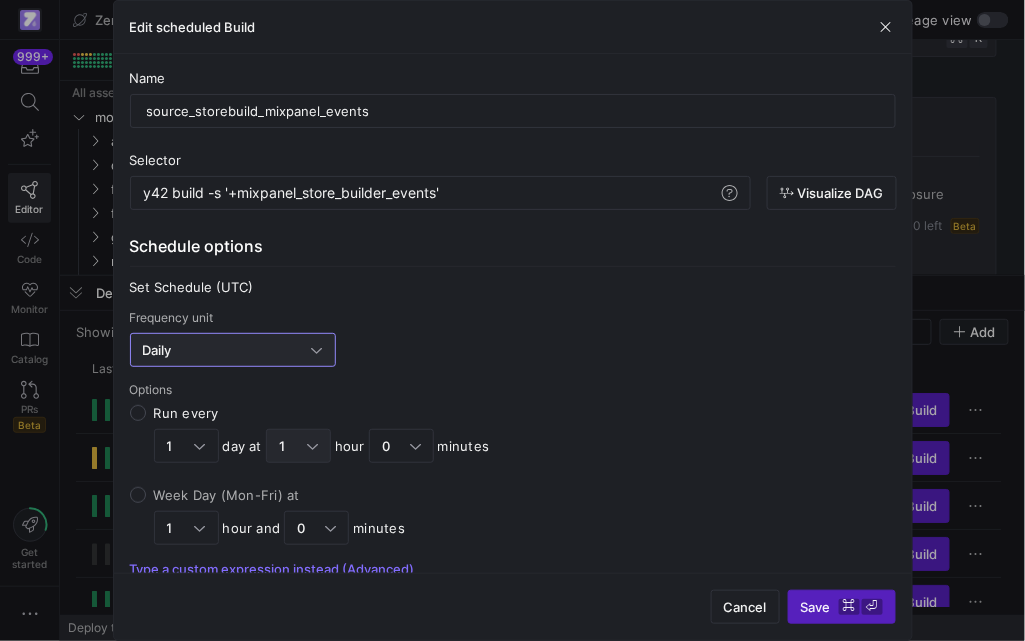 click on "1" at bounding box center (293, 446) 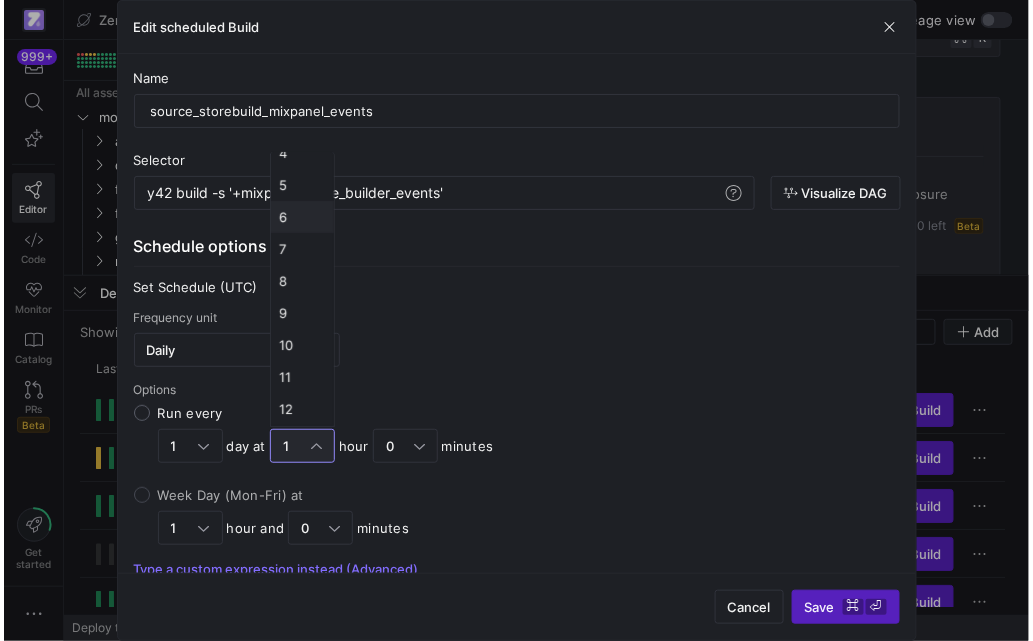 scroll, scrollTop: 148, scrollLeft: 0, axis: vertical 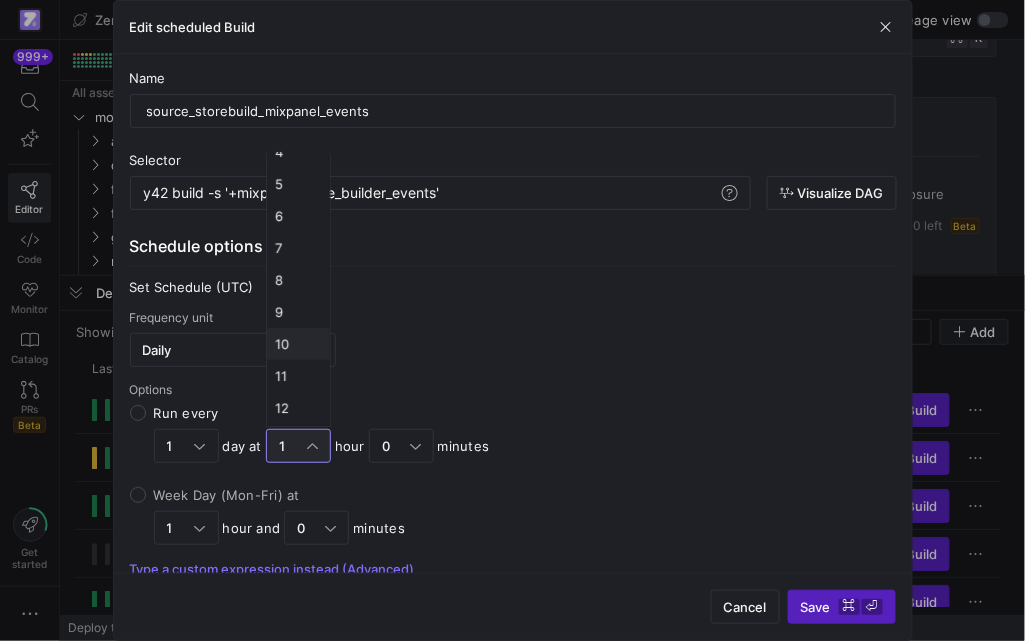 click on "10" at bounding box center (298, 344) 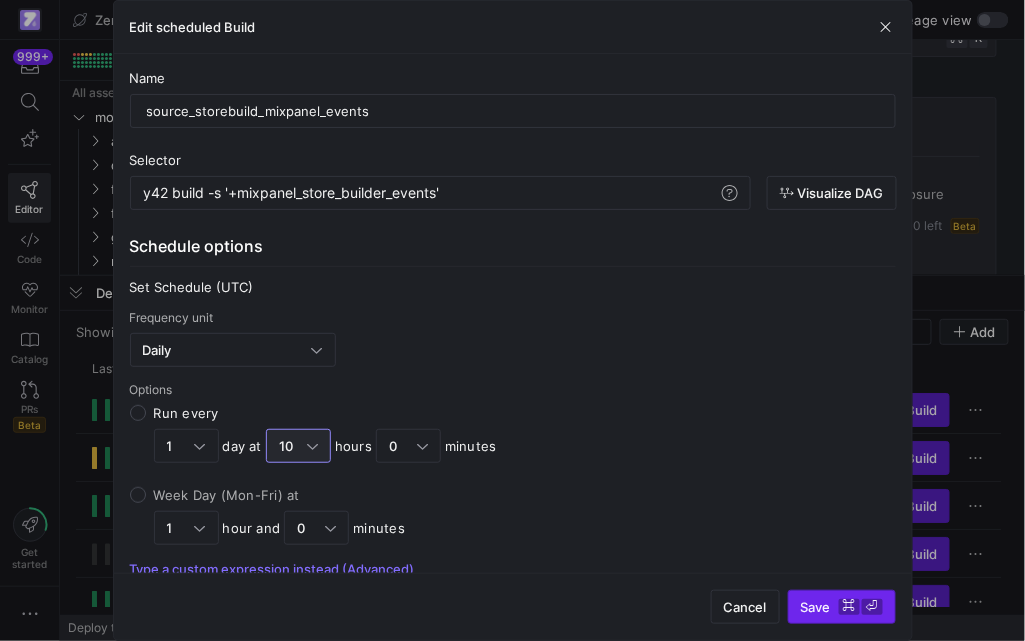 click at bounding box center (842, 607) 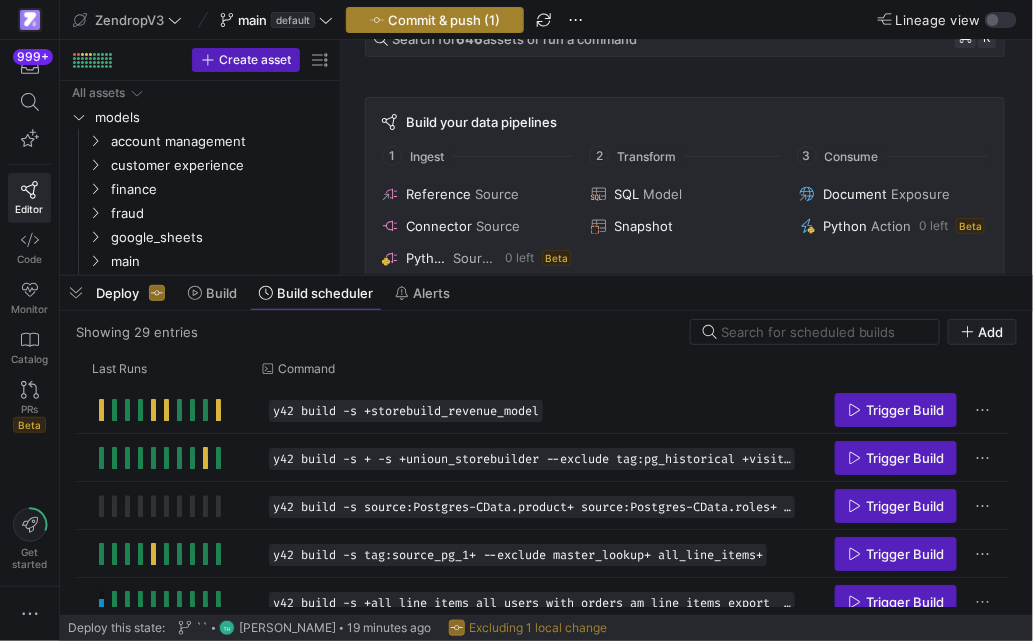 click on "Commit & push (1)" at bounding box center (444, 20) 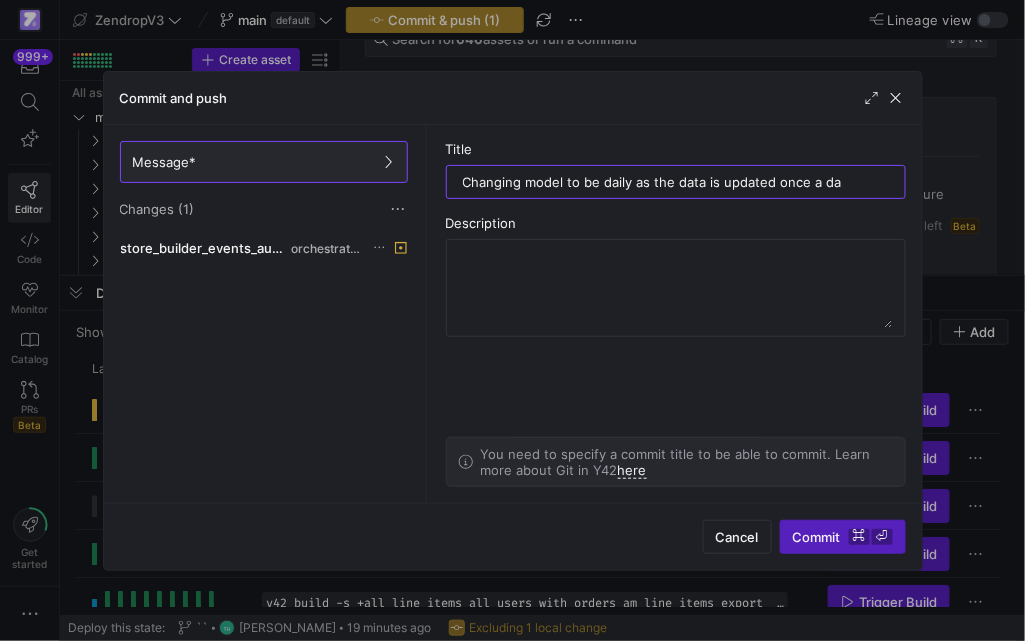 type on "Changing model to be daily as the data is updated once a day" 